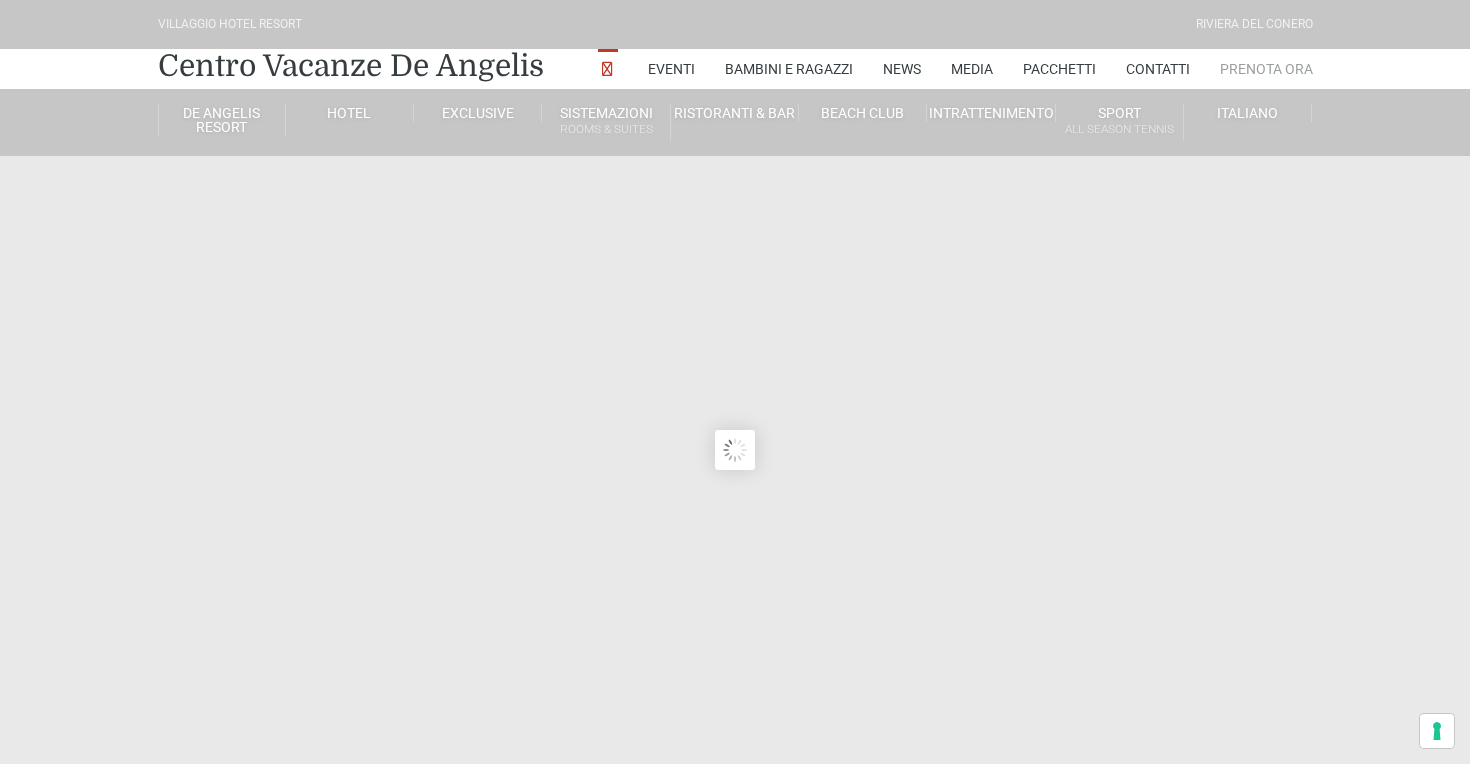 scroll, scrollTop: 0, scrollLeft: 0, axis: both 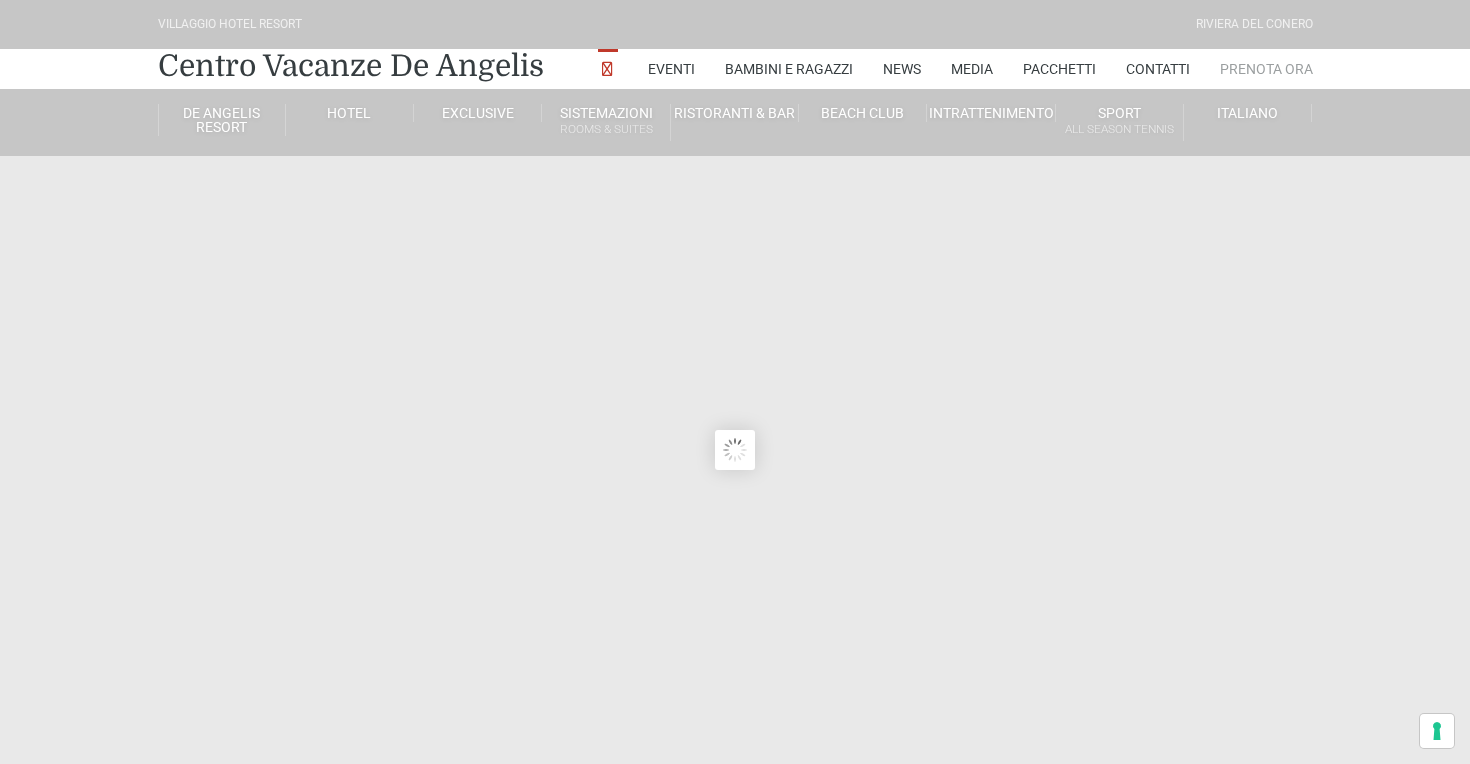 type on "04/08/2025" 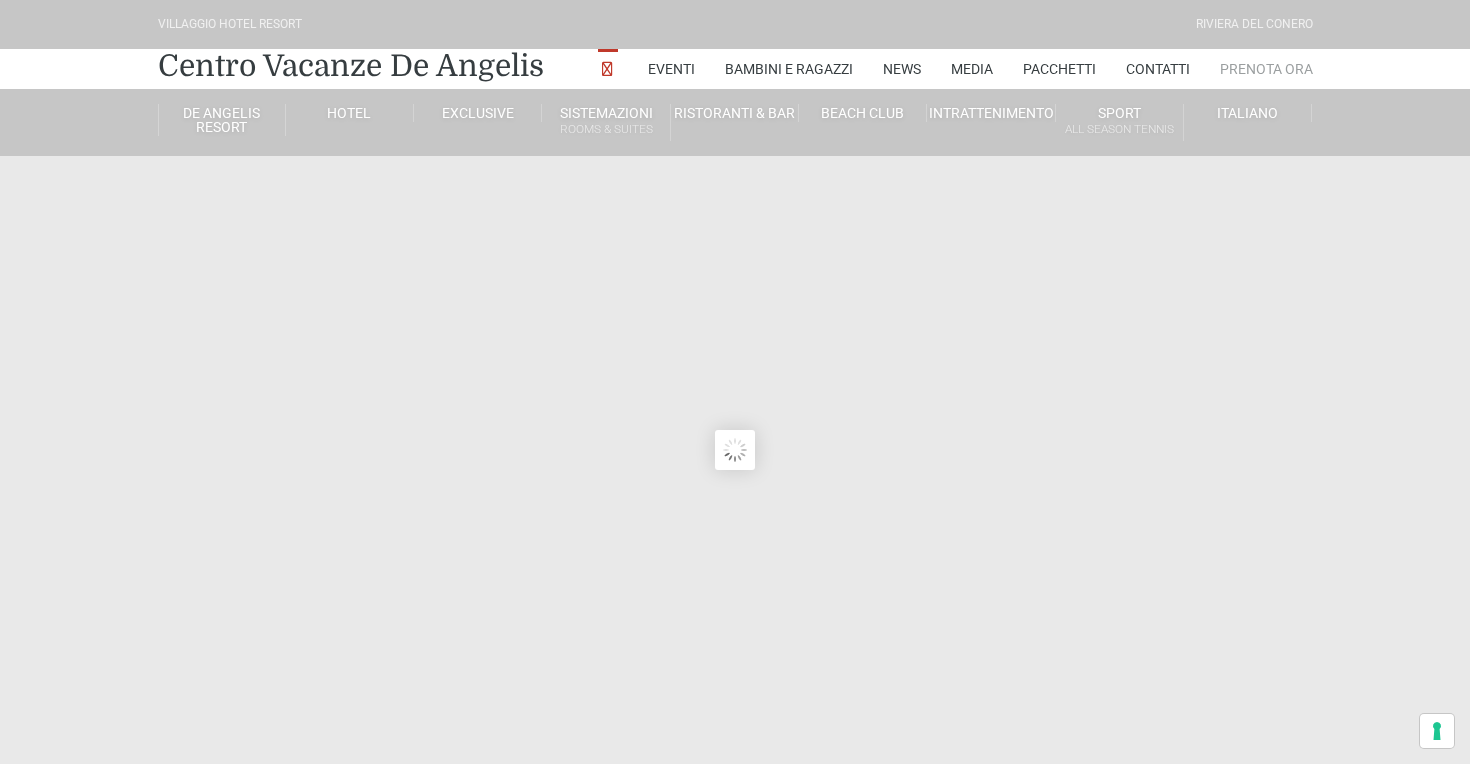 type on "05/08/2025" 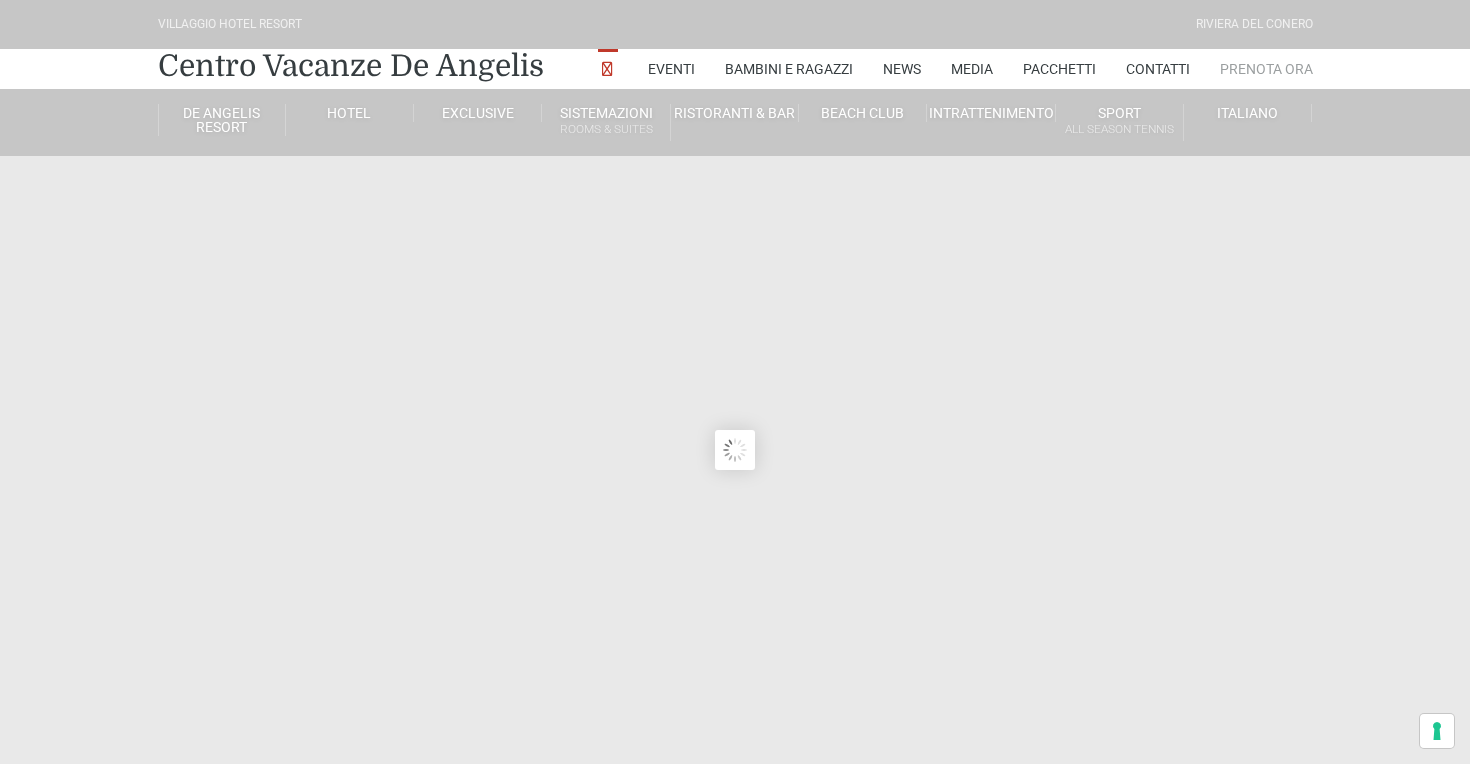 click on "Prenota Ora" at bounding box center [1266, 69] 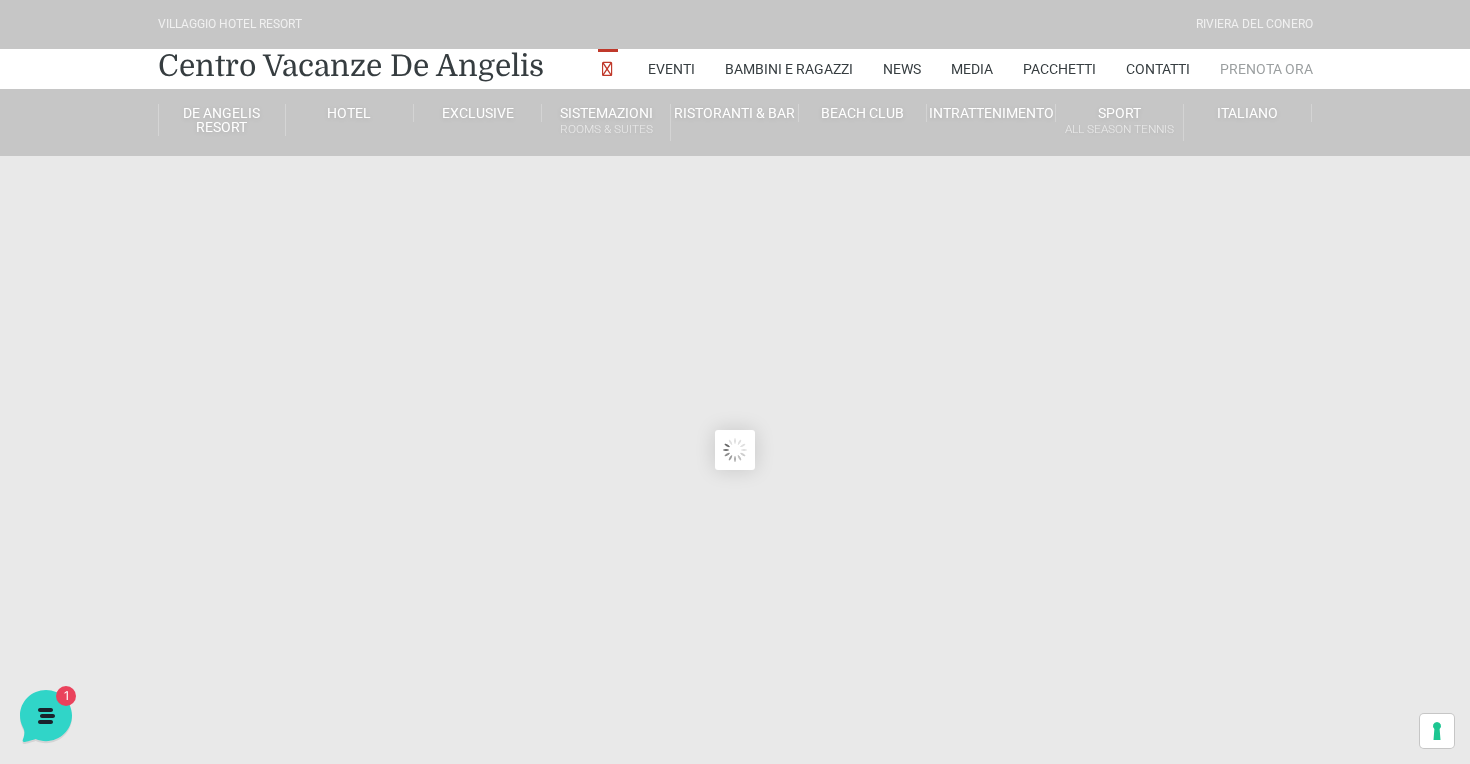 scroll, scrollTop: 0, scrollLeft: 0, axis: both 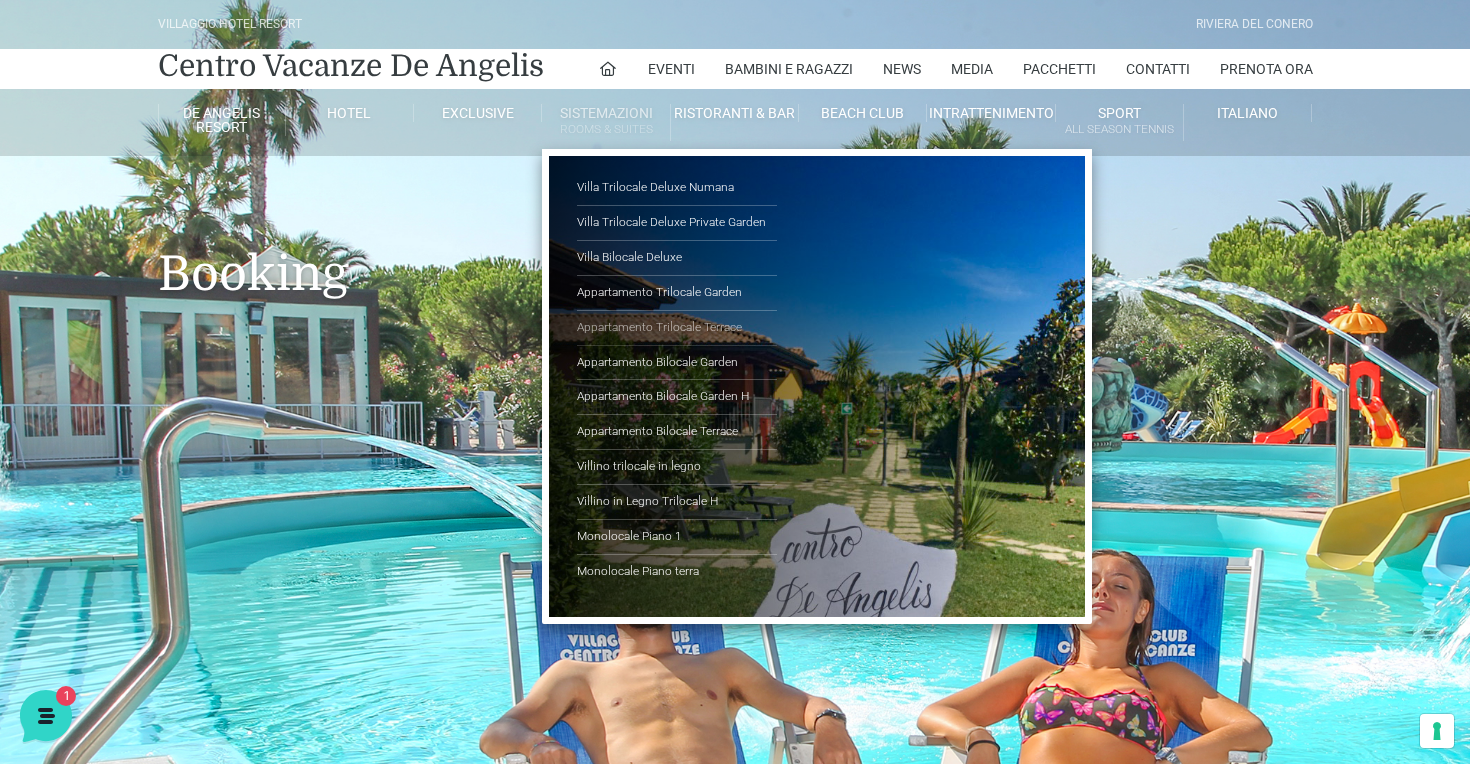click on "Appartamento Trilocale Terrace" at bounding box center (677, 328) 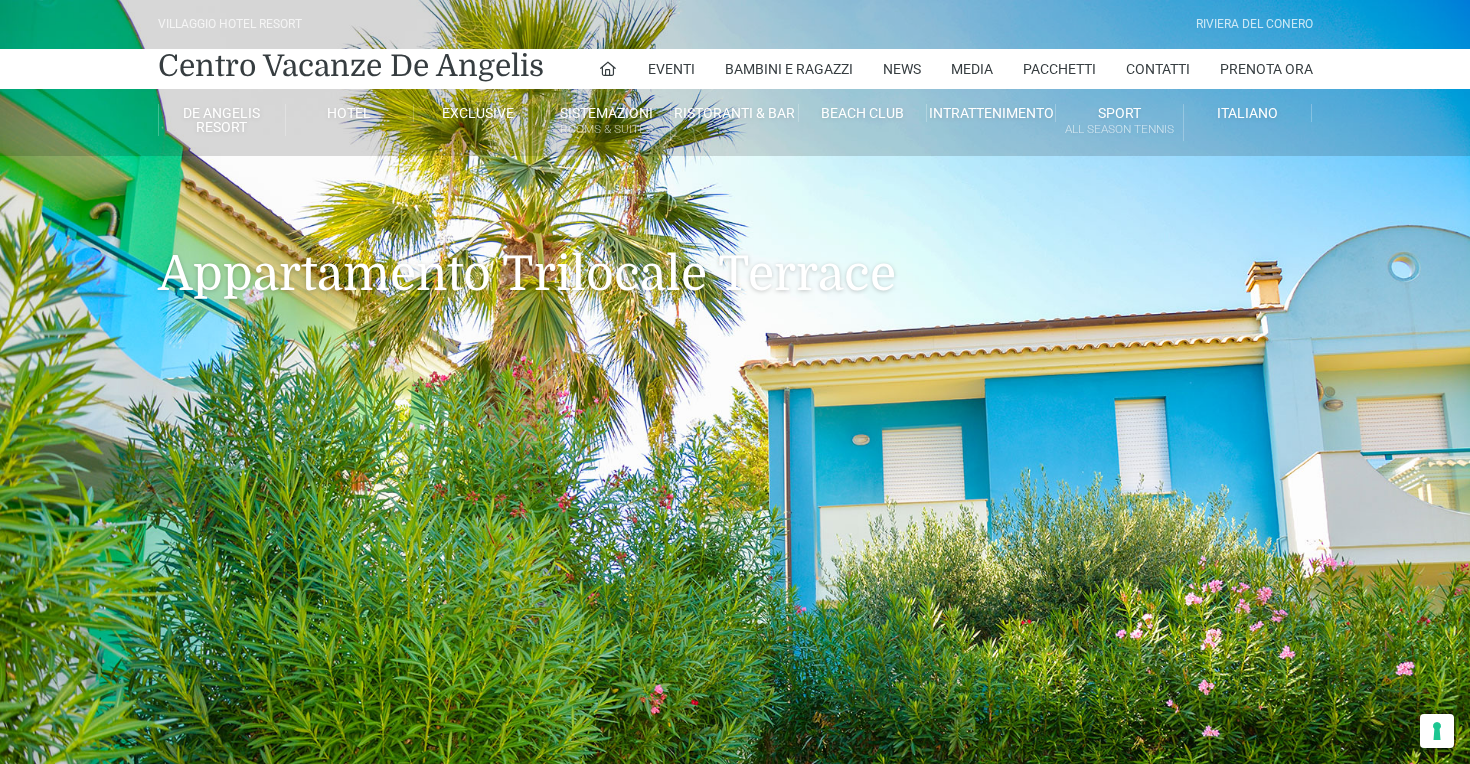 scroll, scrollTop: 0, scrollLeft: 0, axis: both 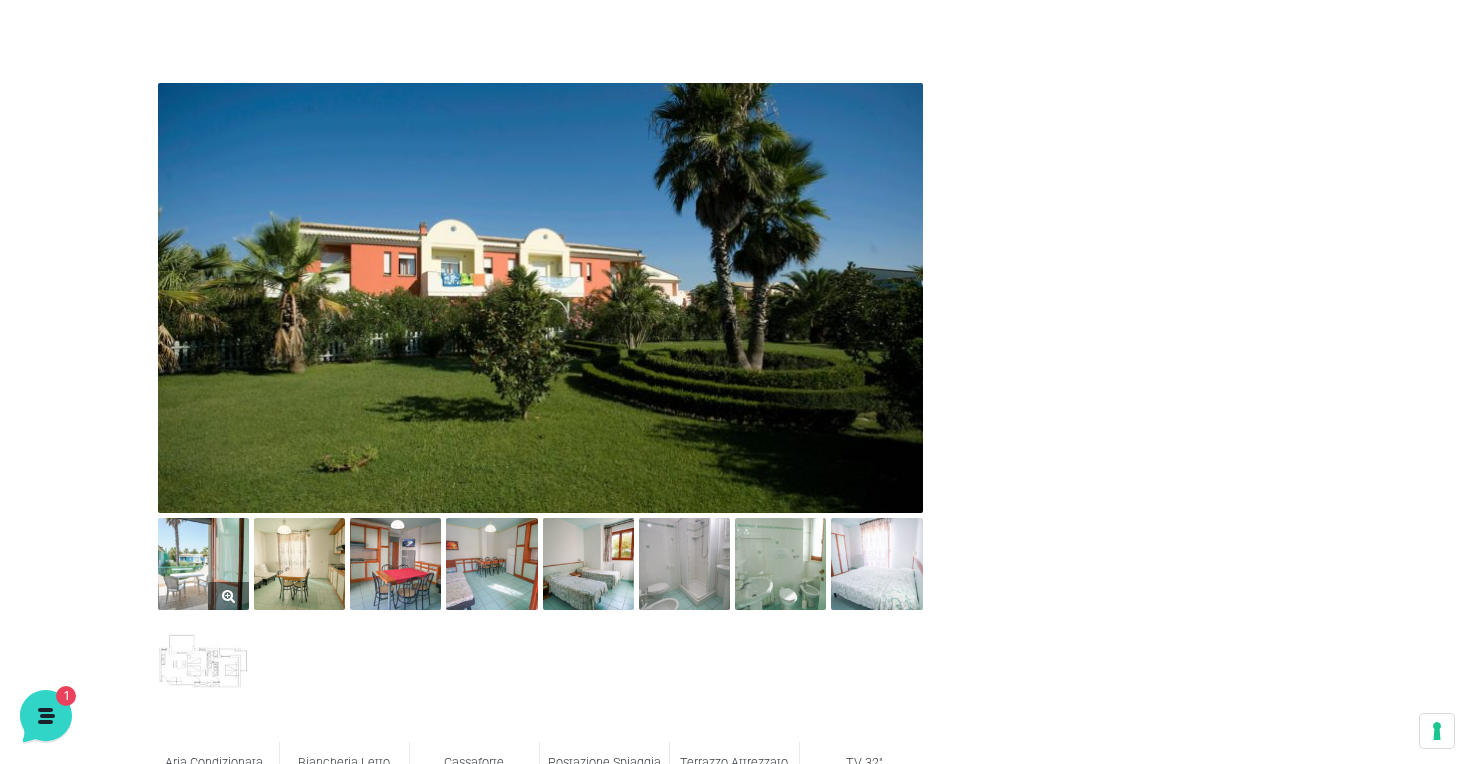 click at bounding box center [203, 563] 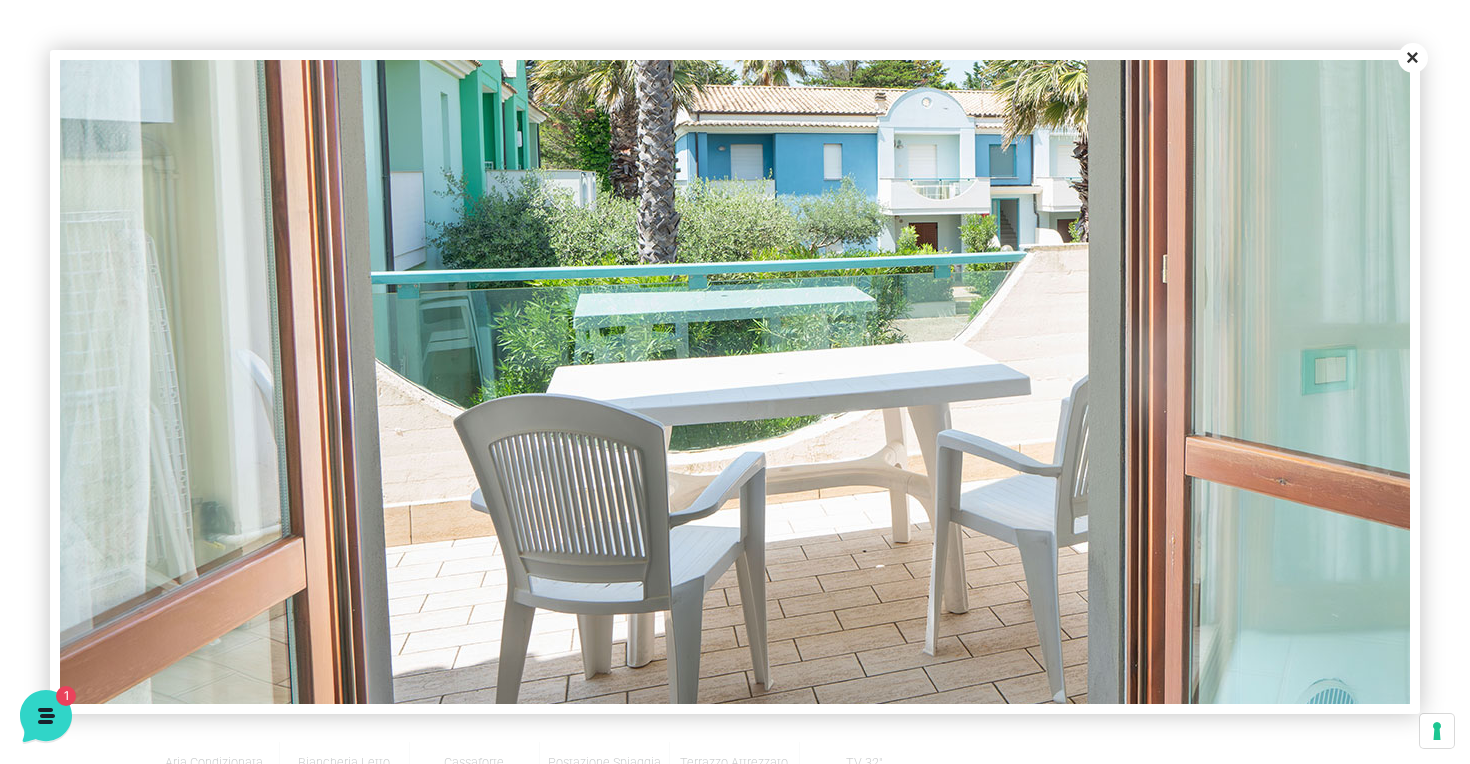 scroll, scrollTop: 442, scrollLeft: 1, axis: both 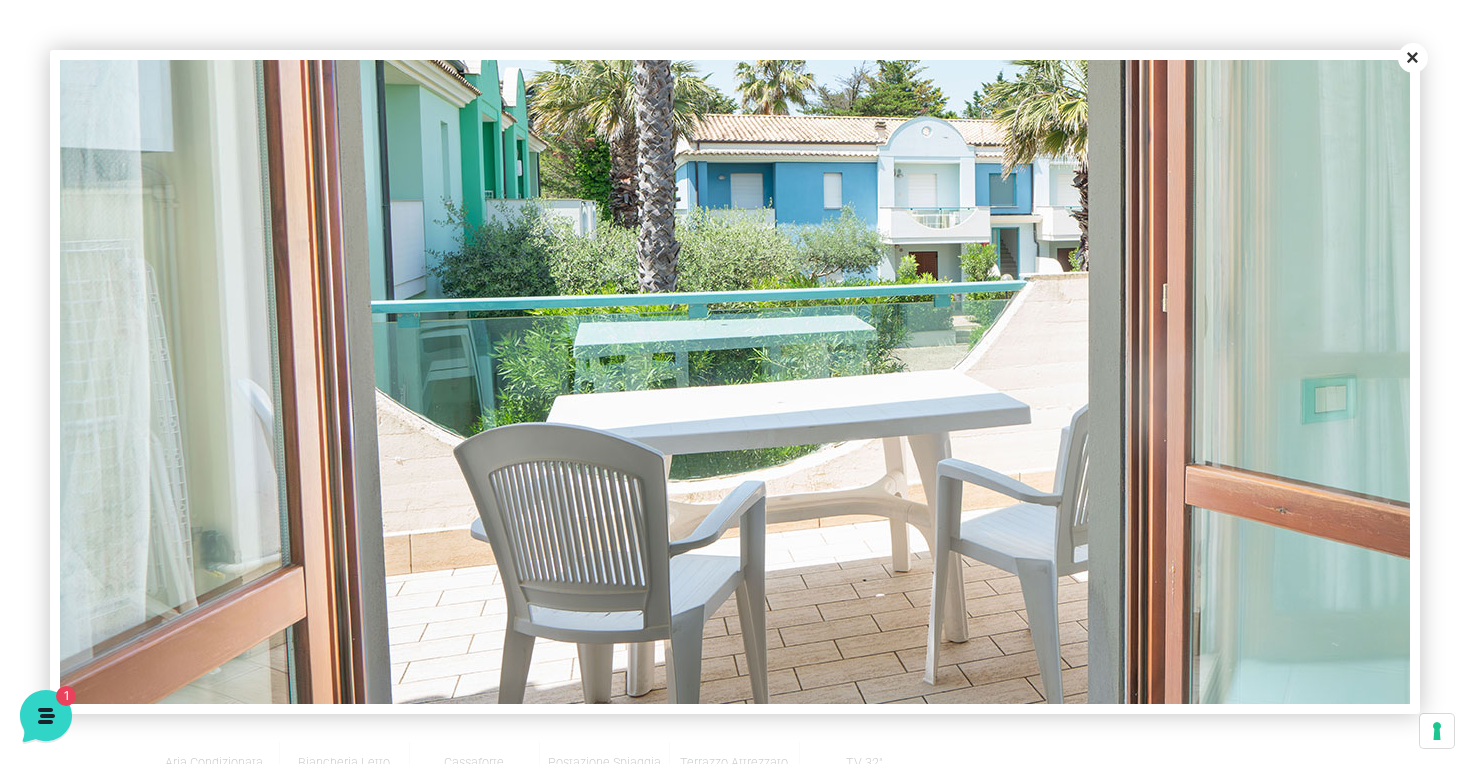 click on "Close" at bounding box center [1413, 58] 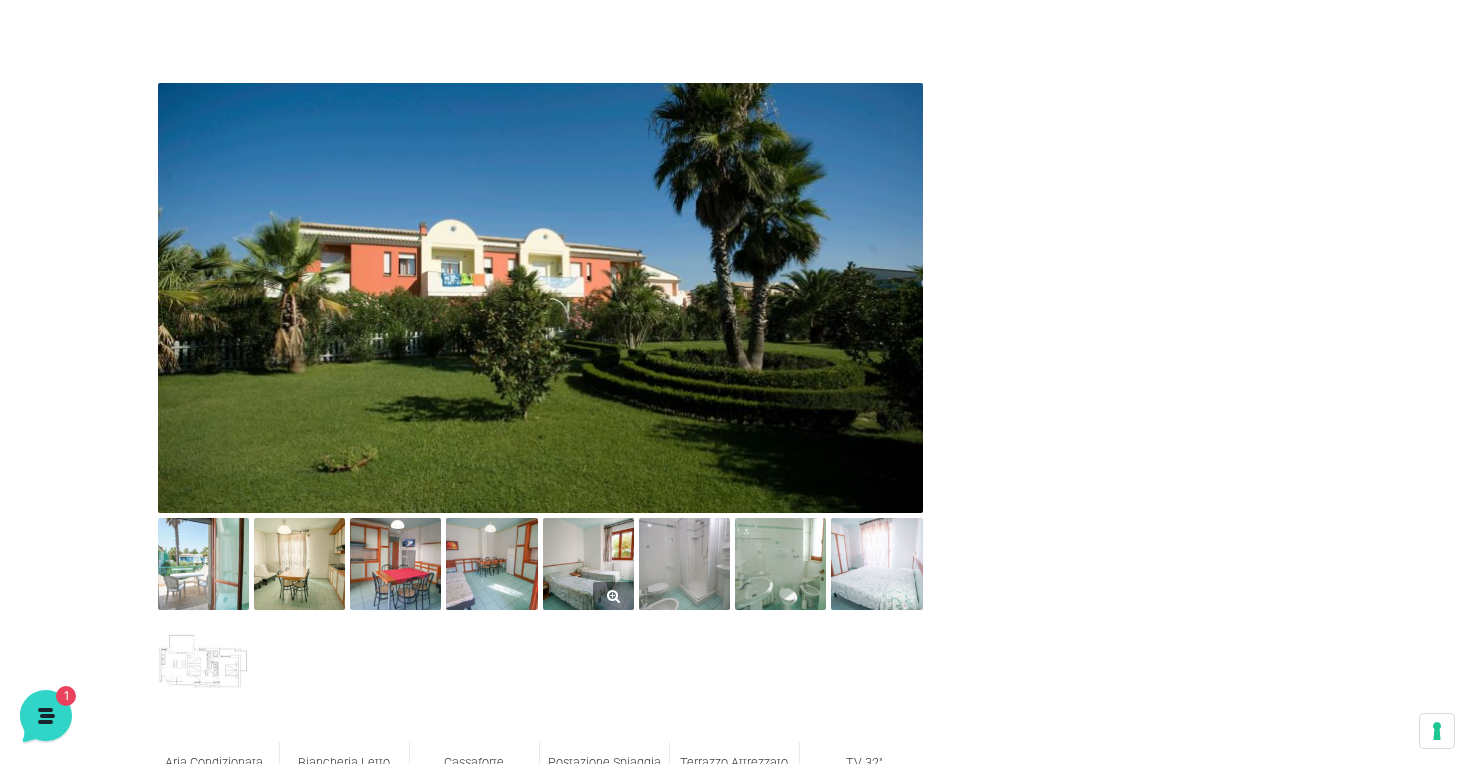 click at bounding box center [588, 563] 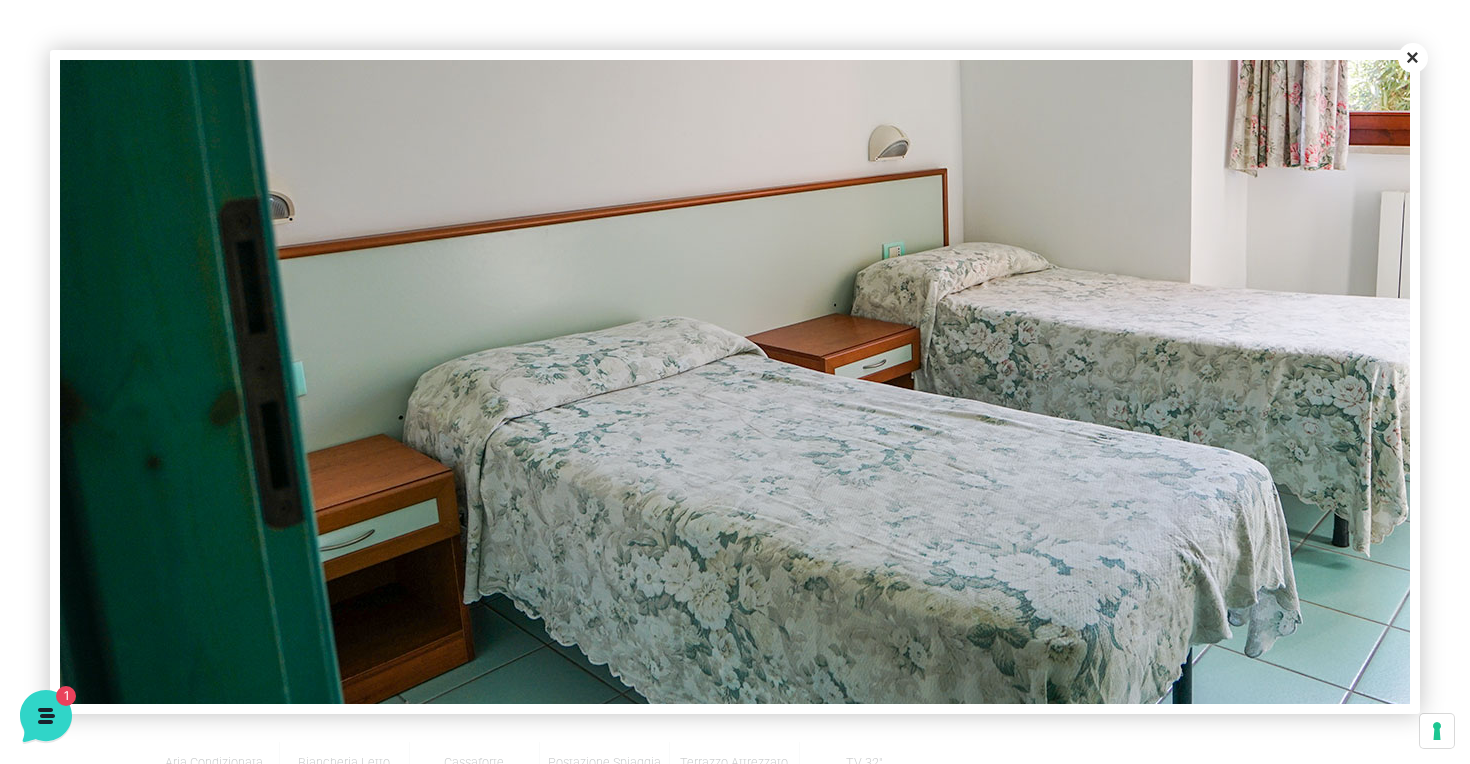 scroll, scrollTop: 424, scrollLeft: 0, axis: vertical 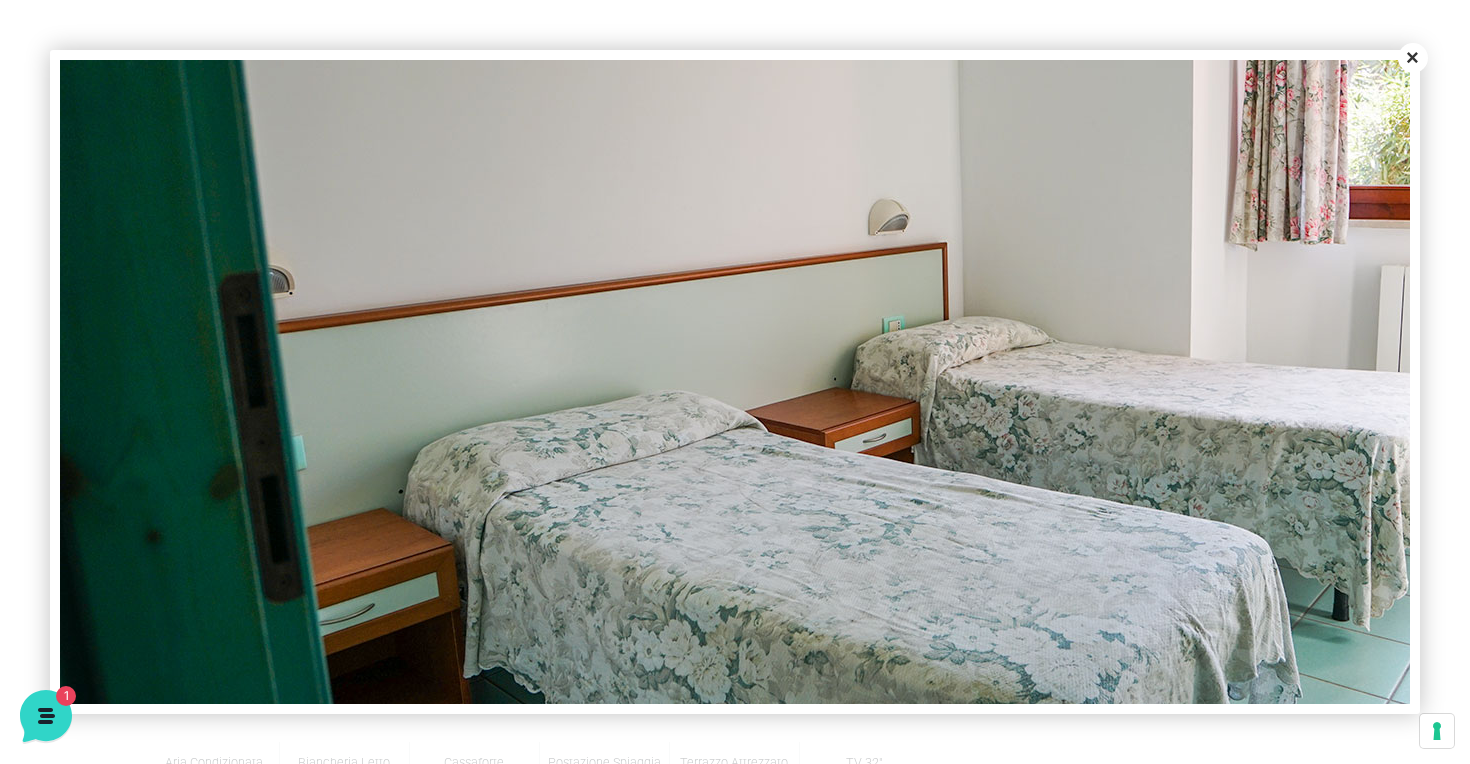 click on "Close" at bounding box center (1413, 58) 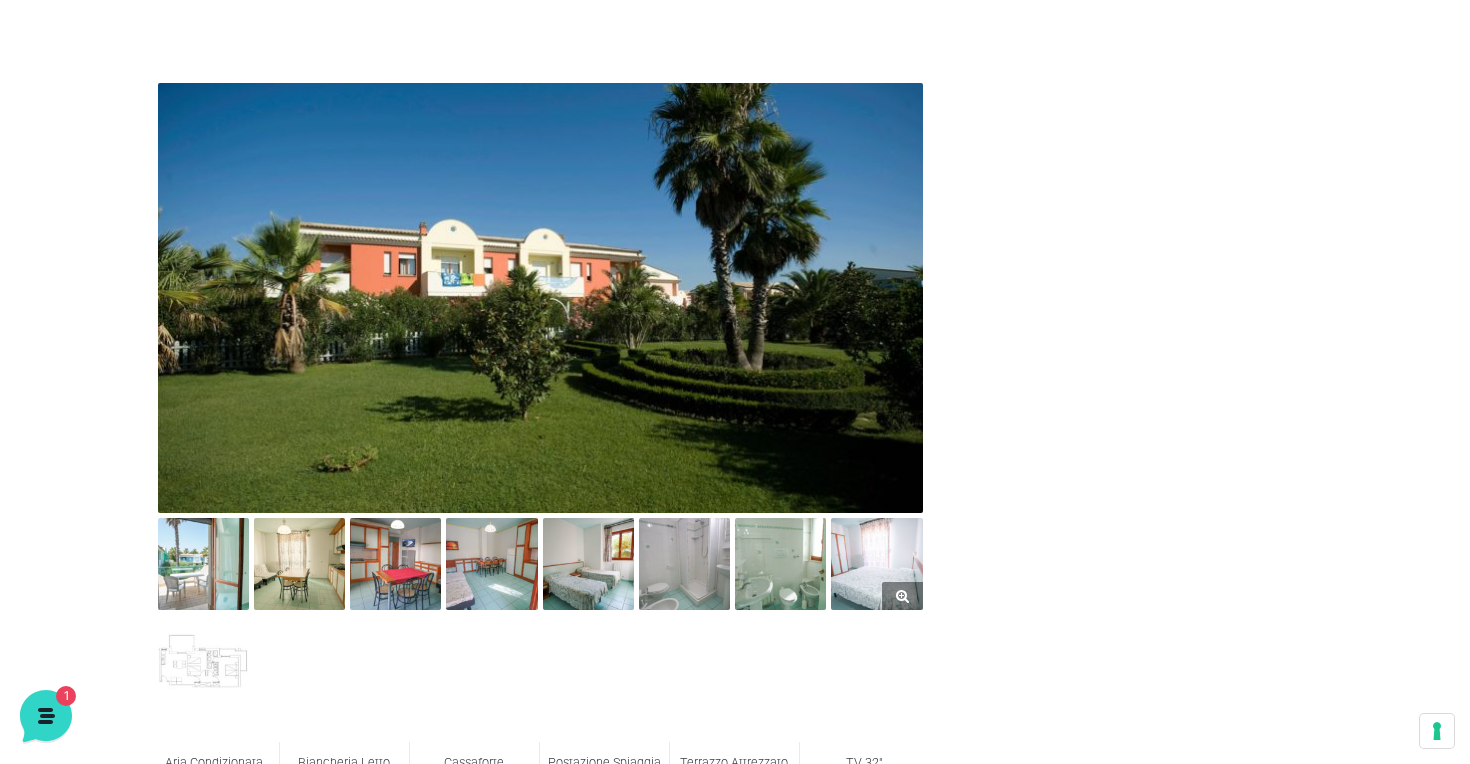 click at bounding box center [876, 563] 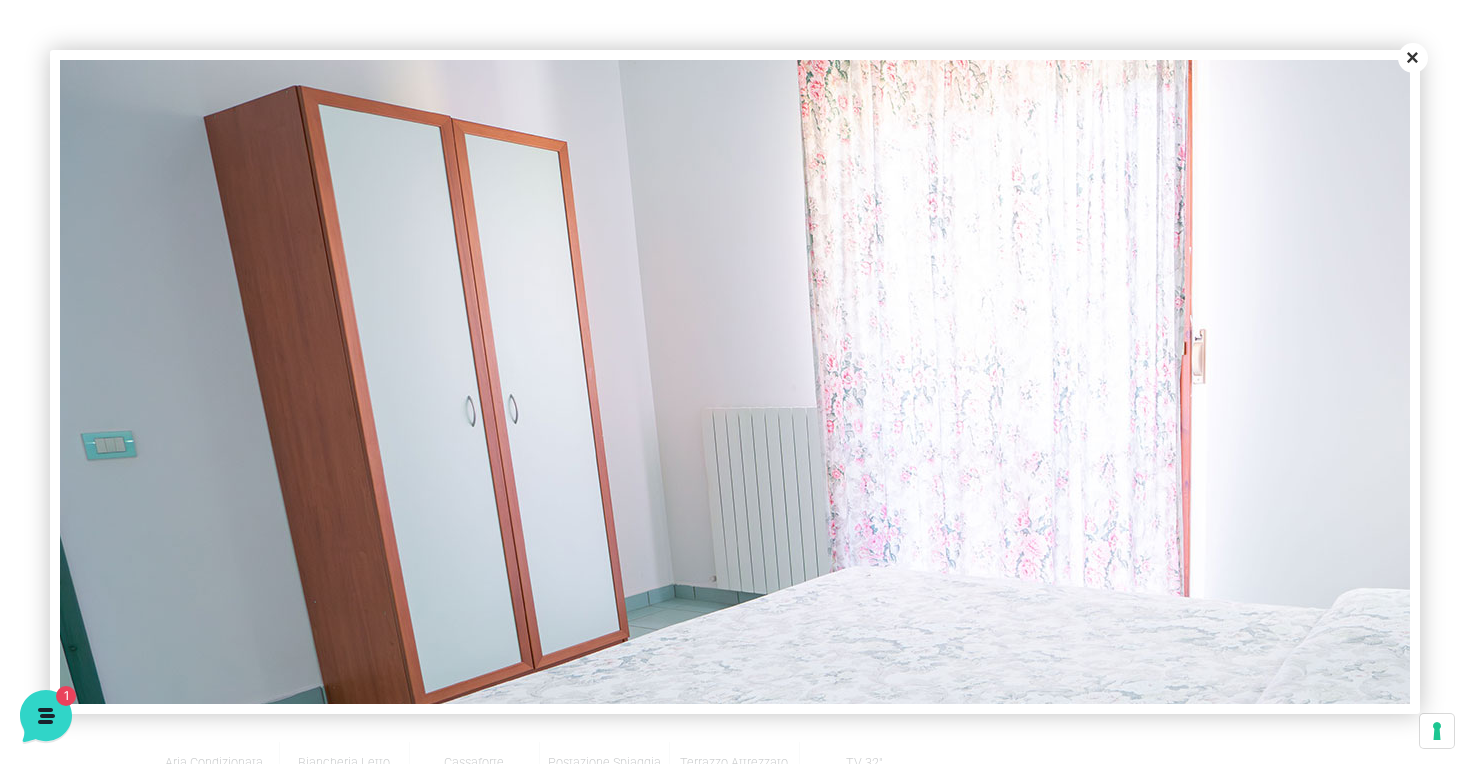 scroll, scrollTop: 164, scrollLeft: 0, axis: vertical 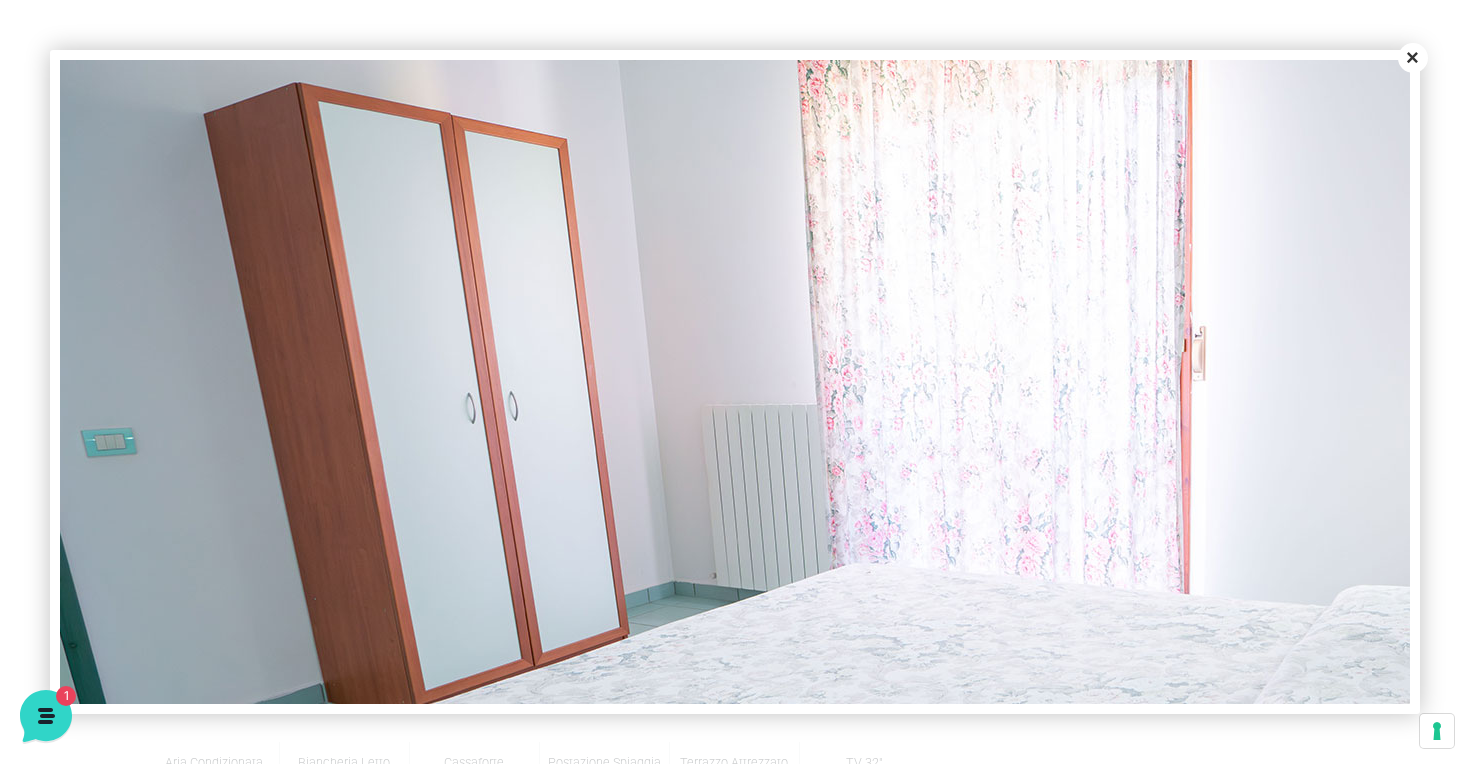 click on "Close" at bounding box center [1413, 58] 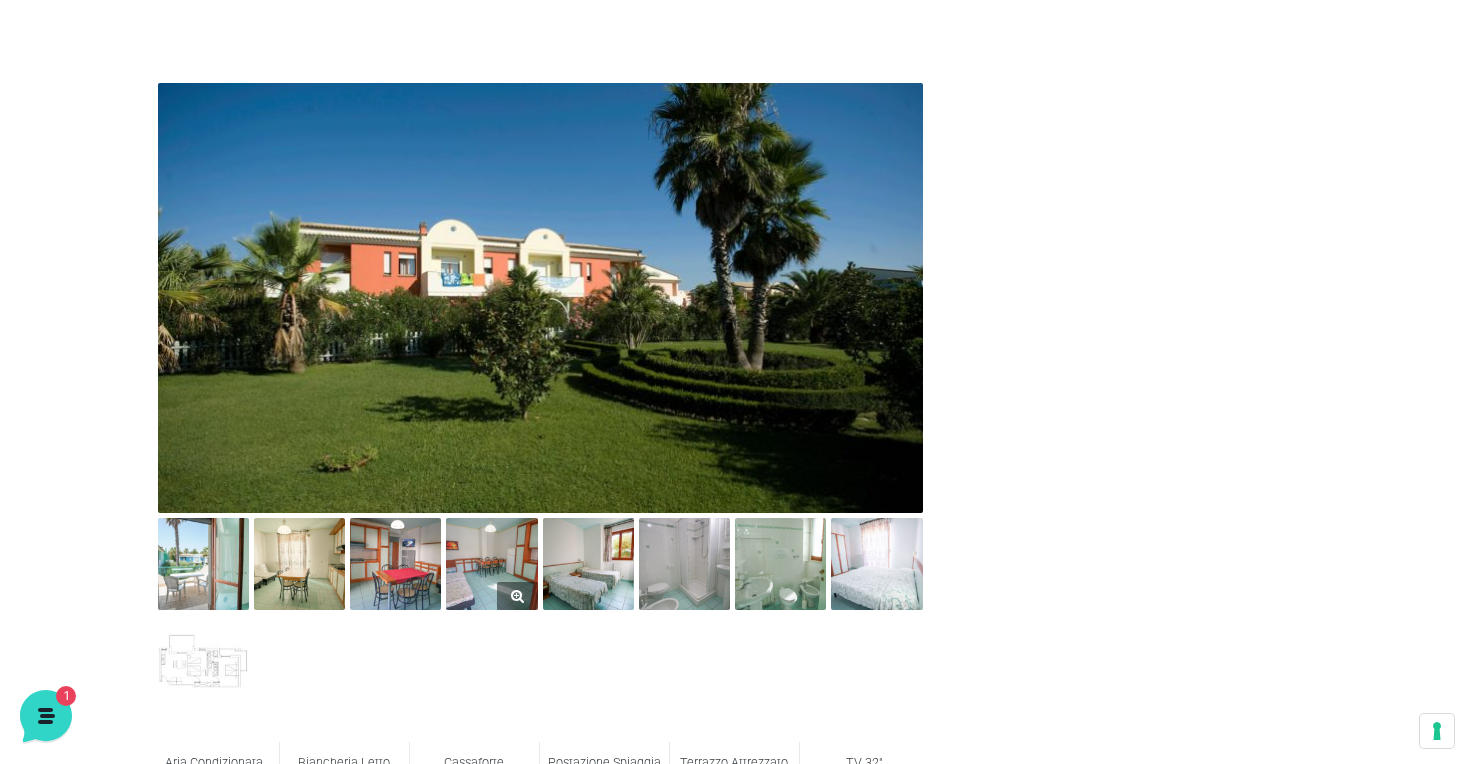 click at bounding box center (491, 563) 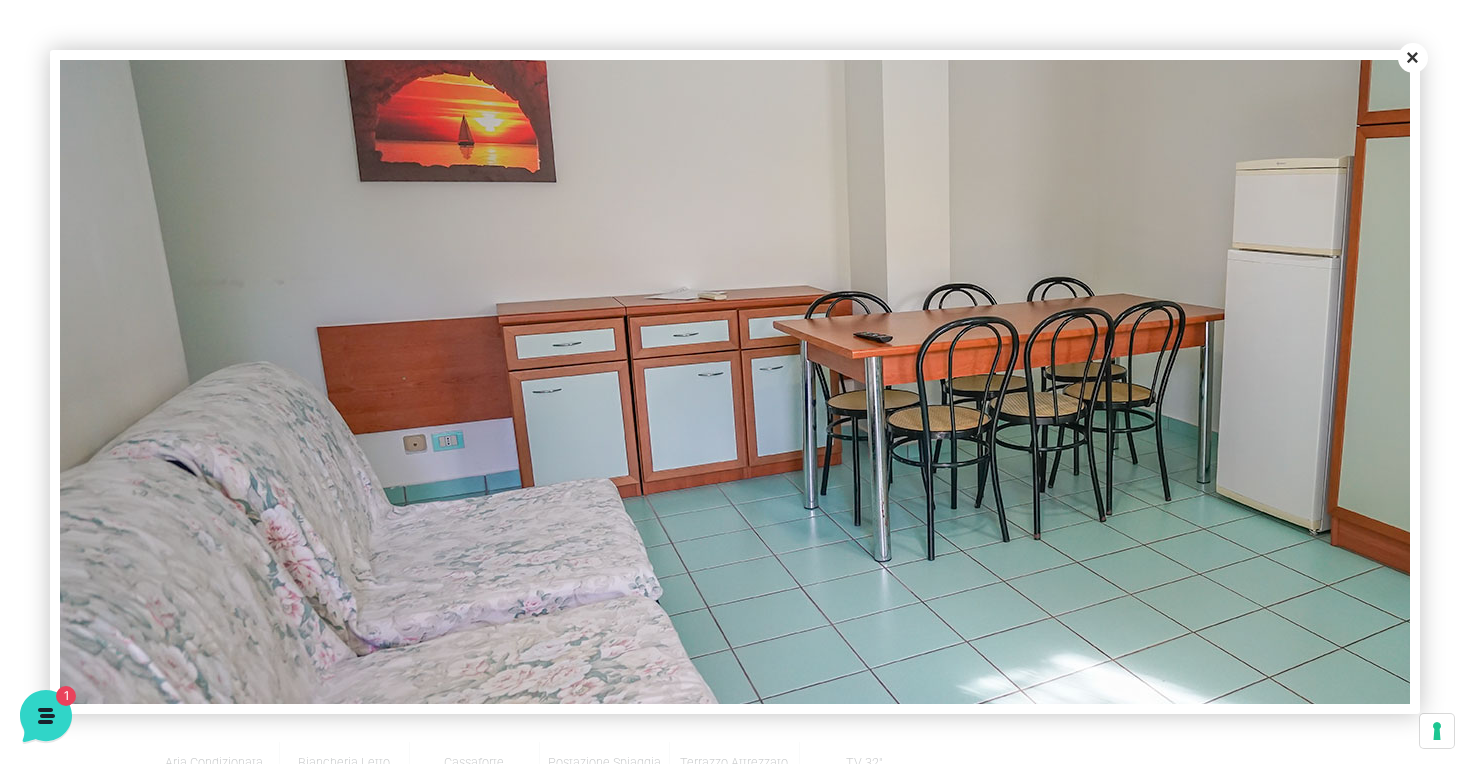 scroll, scrollTop: 318, scrollLeft: 0, axis: vertical 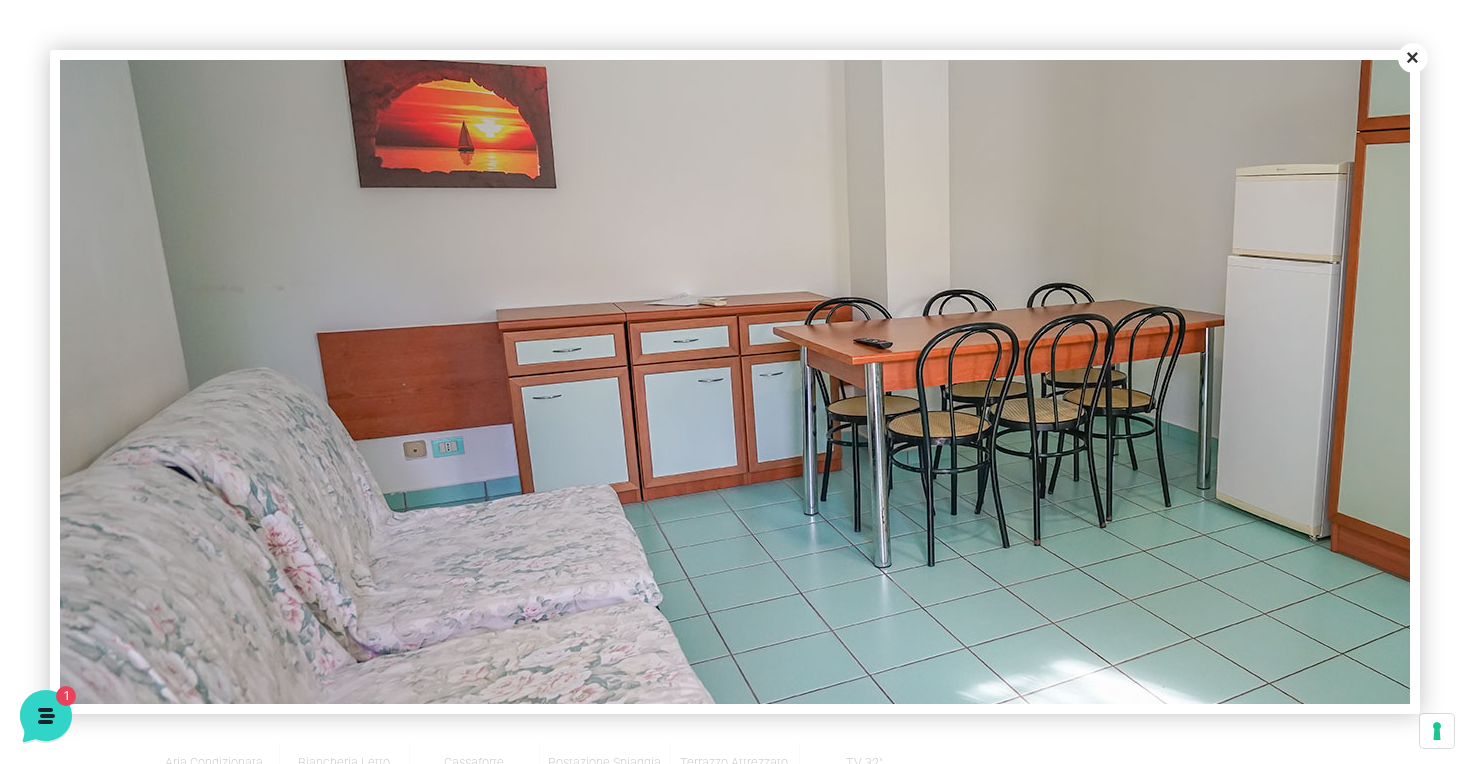 click on "Close" at bounding box center (1413, 58) 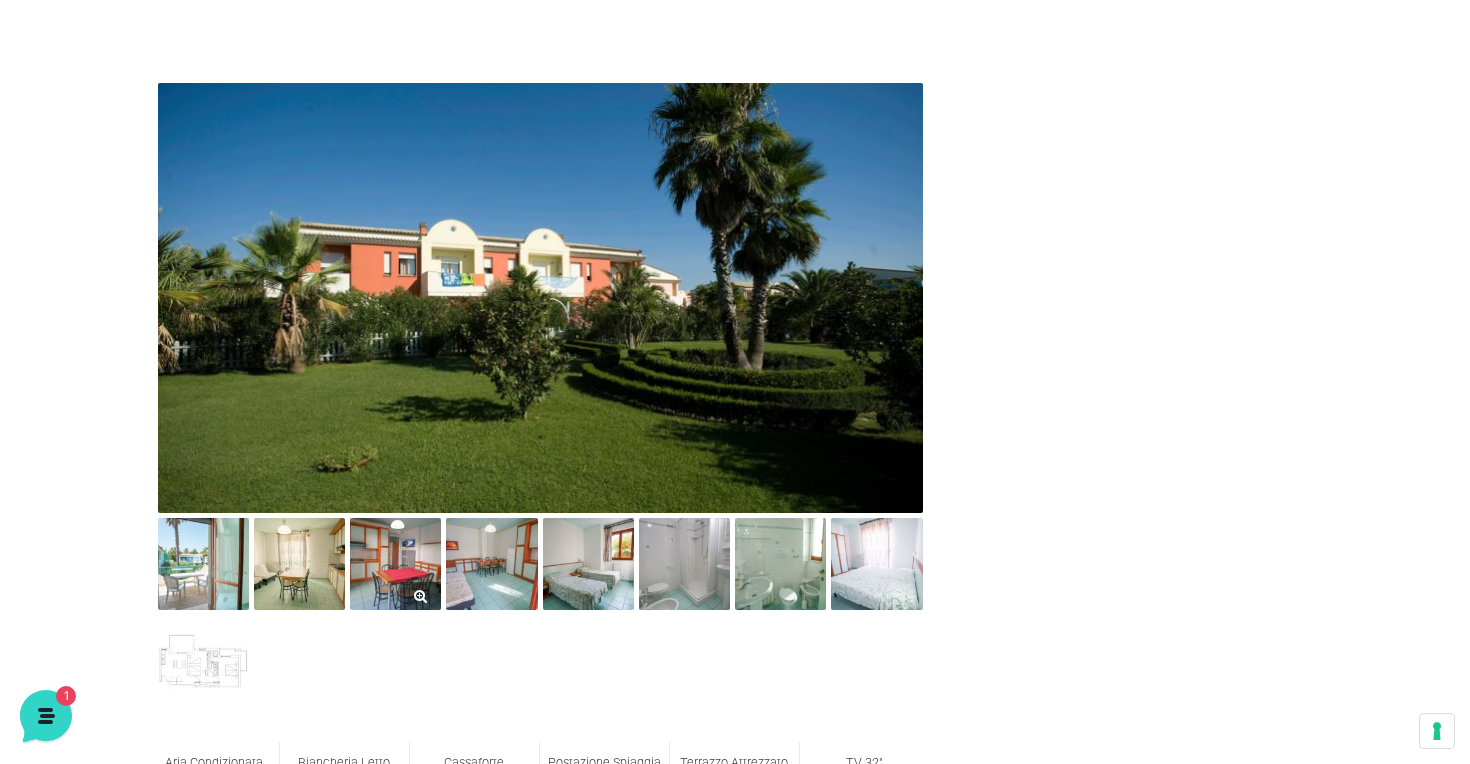 click at bounding box center (395, 563) 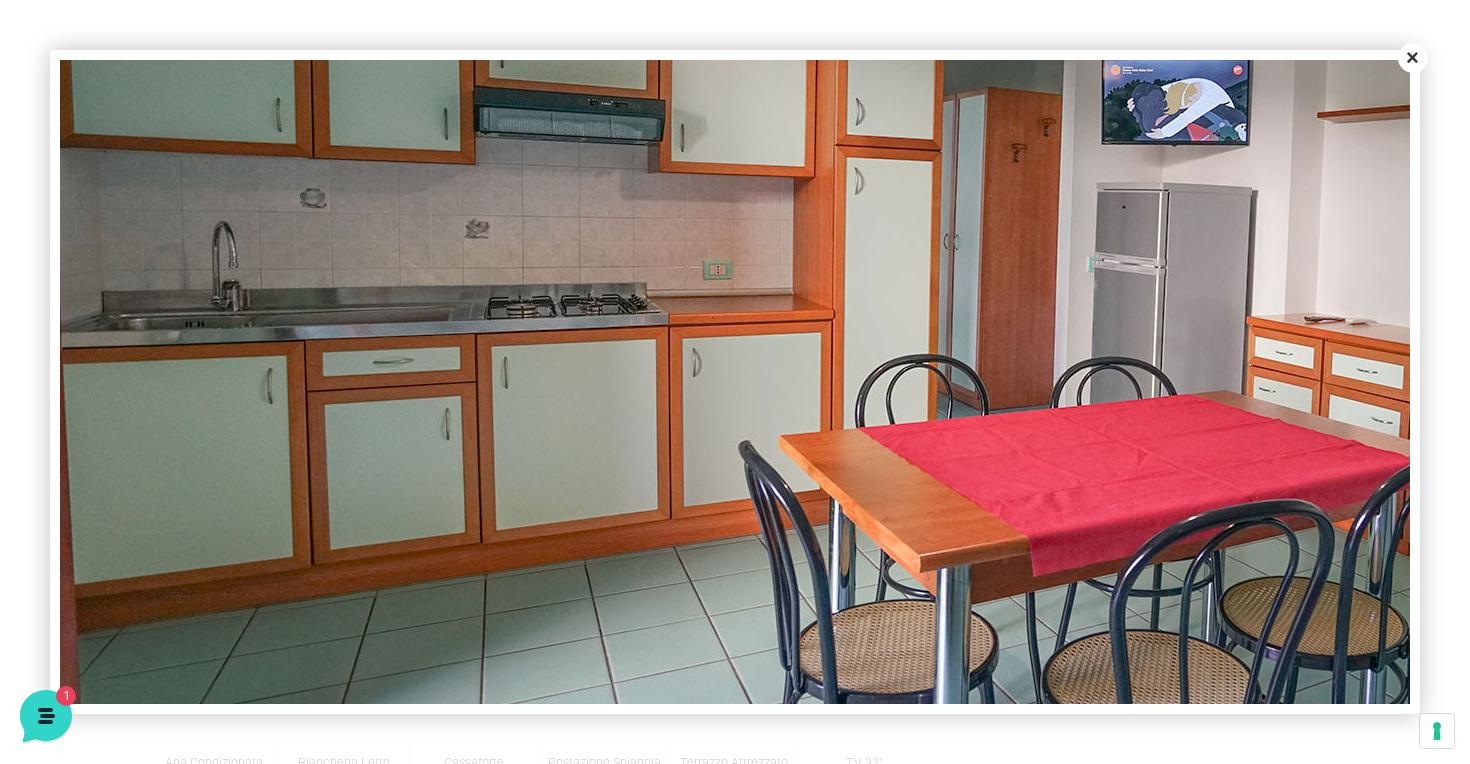 scroll, scrollTop: 271, scrollLeft: 0, axis: vertical 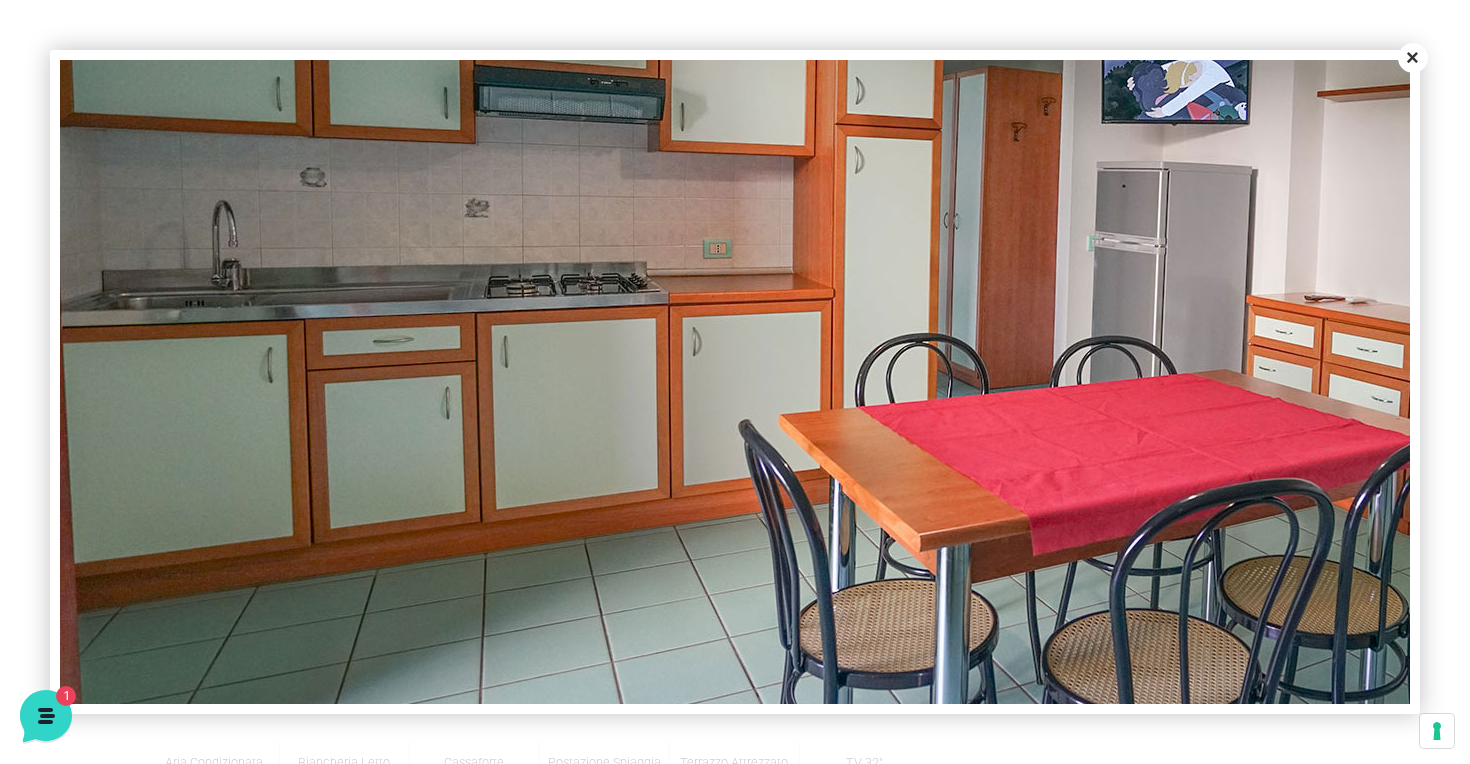 click on "Close" at bounding box center (1413, 58) 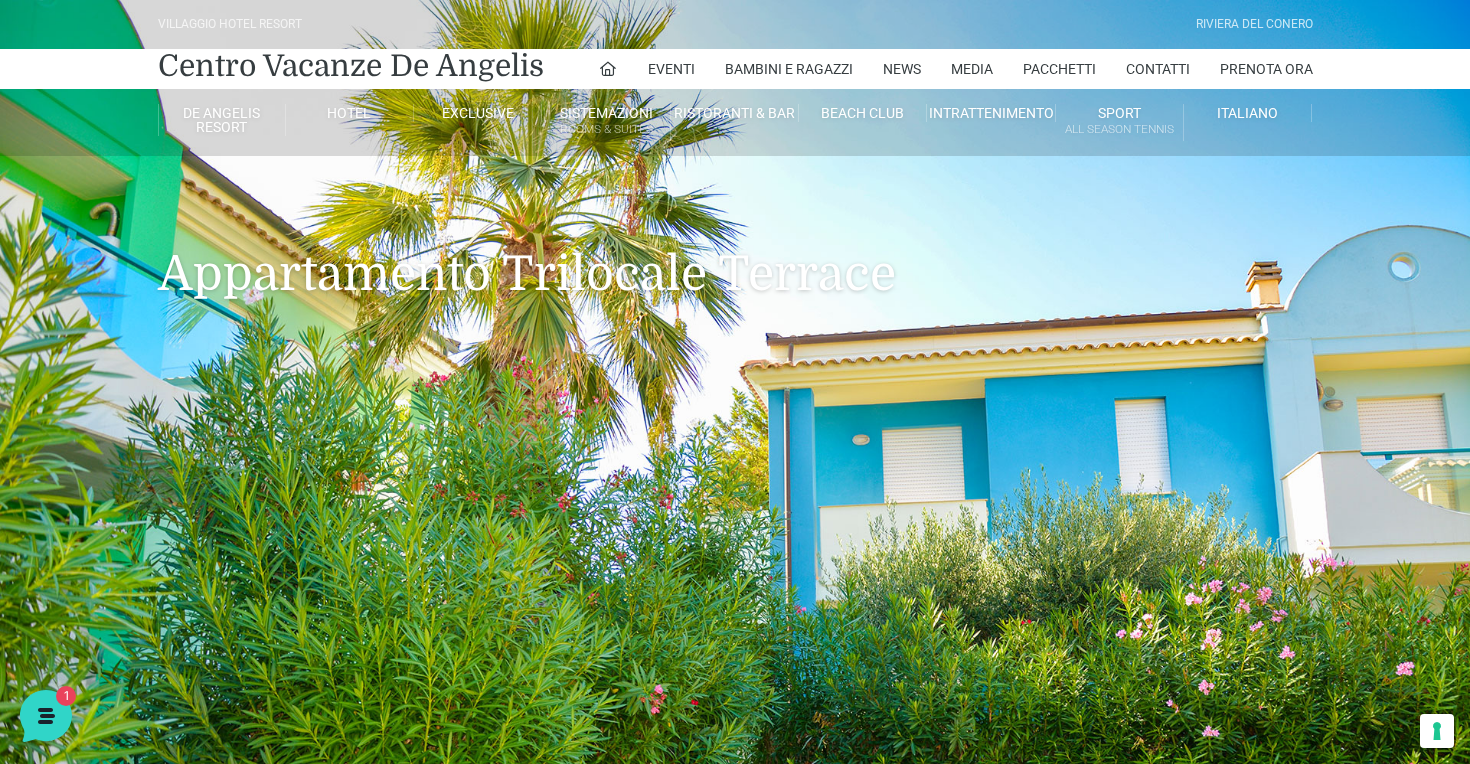 scroll, scrollTop: 0, scrollLeft: 0, axis: both 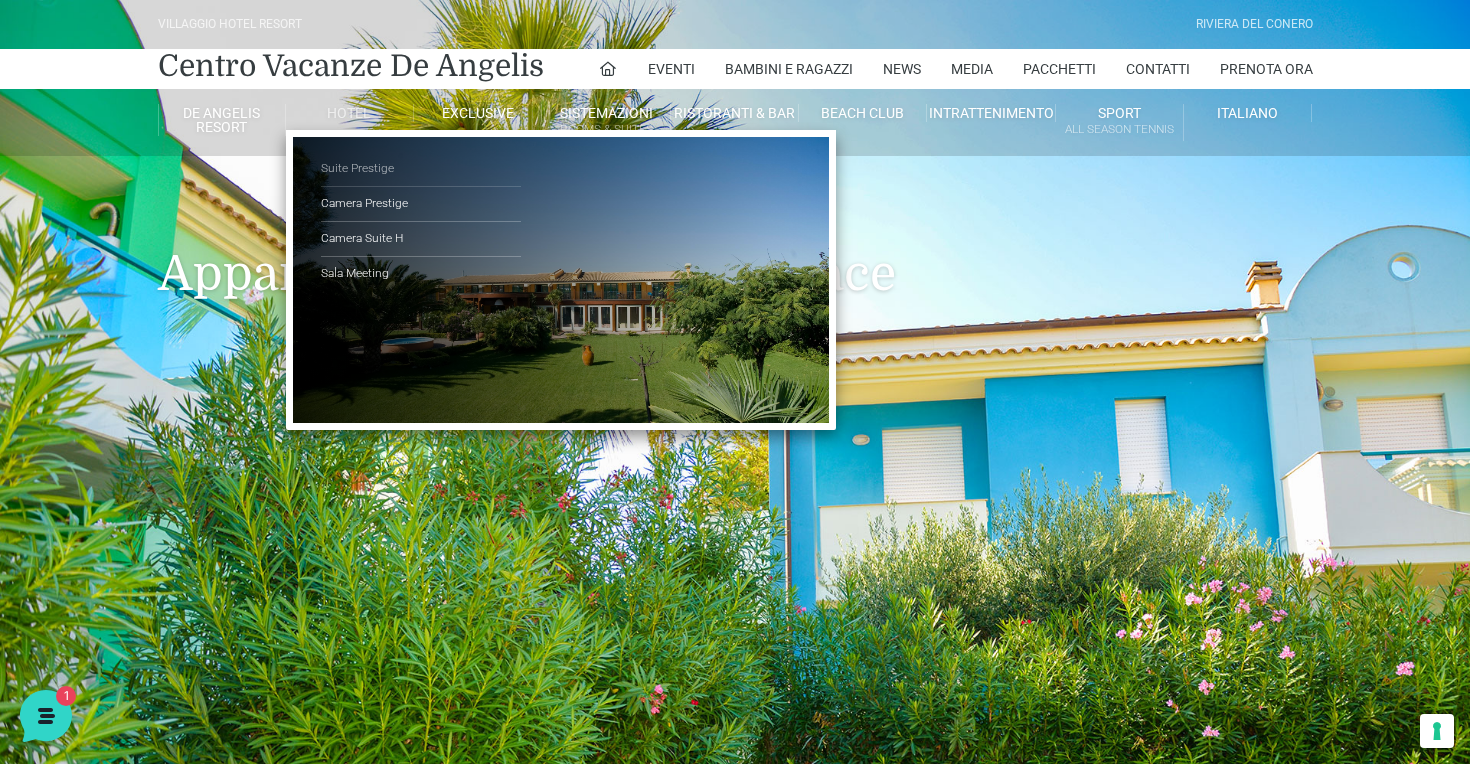 click on "Suite Prestige" at bounding box center (421, 169) 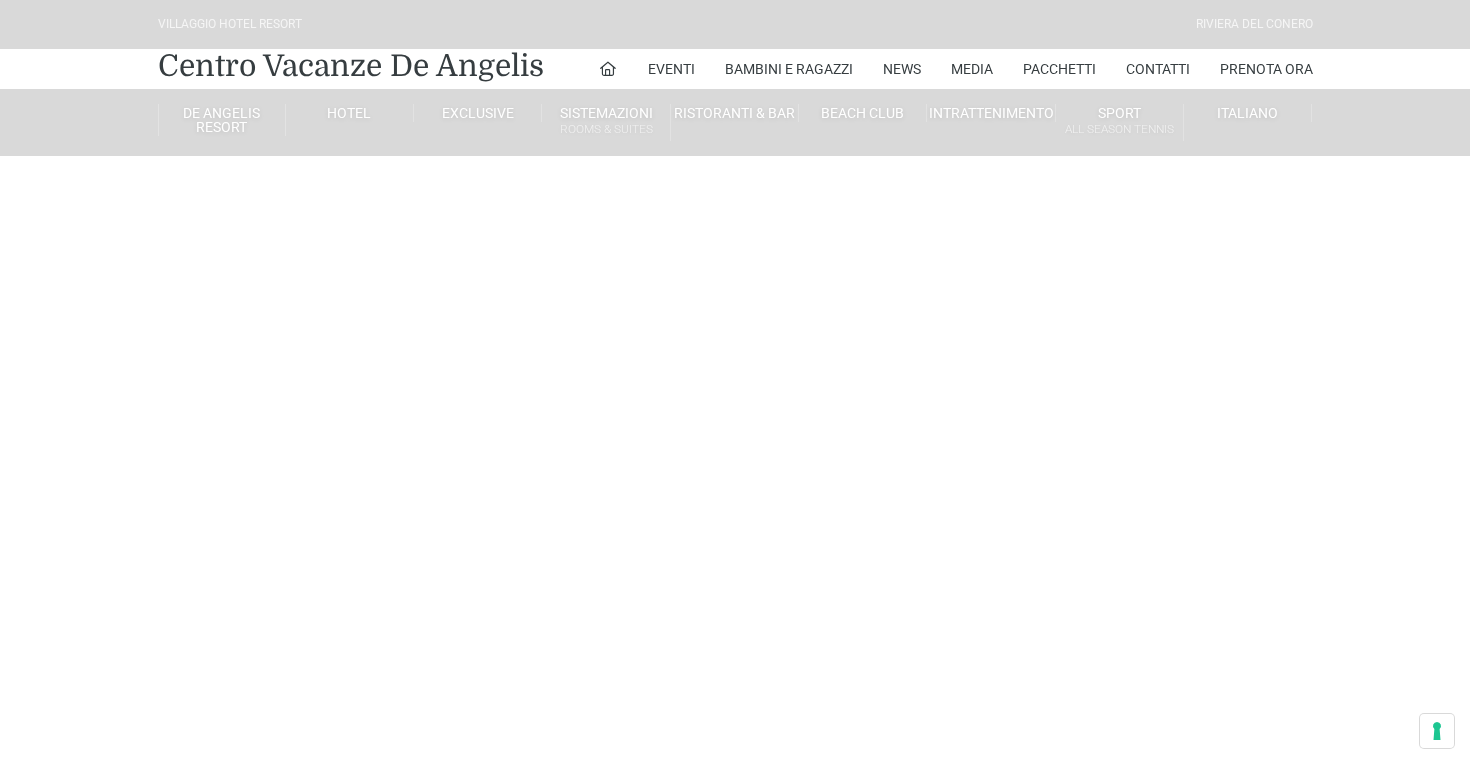 scroll, scrollTop: 0, scrollLeft: 0, axis: both 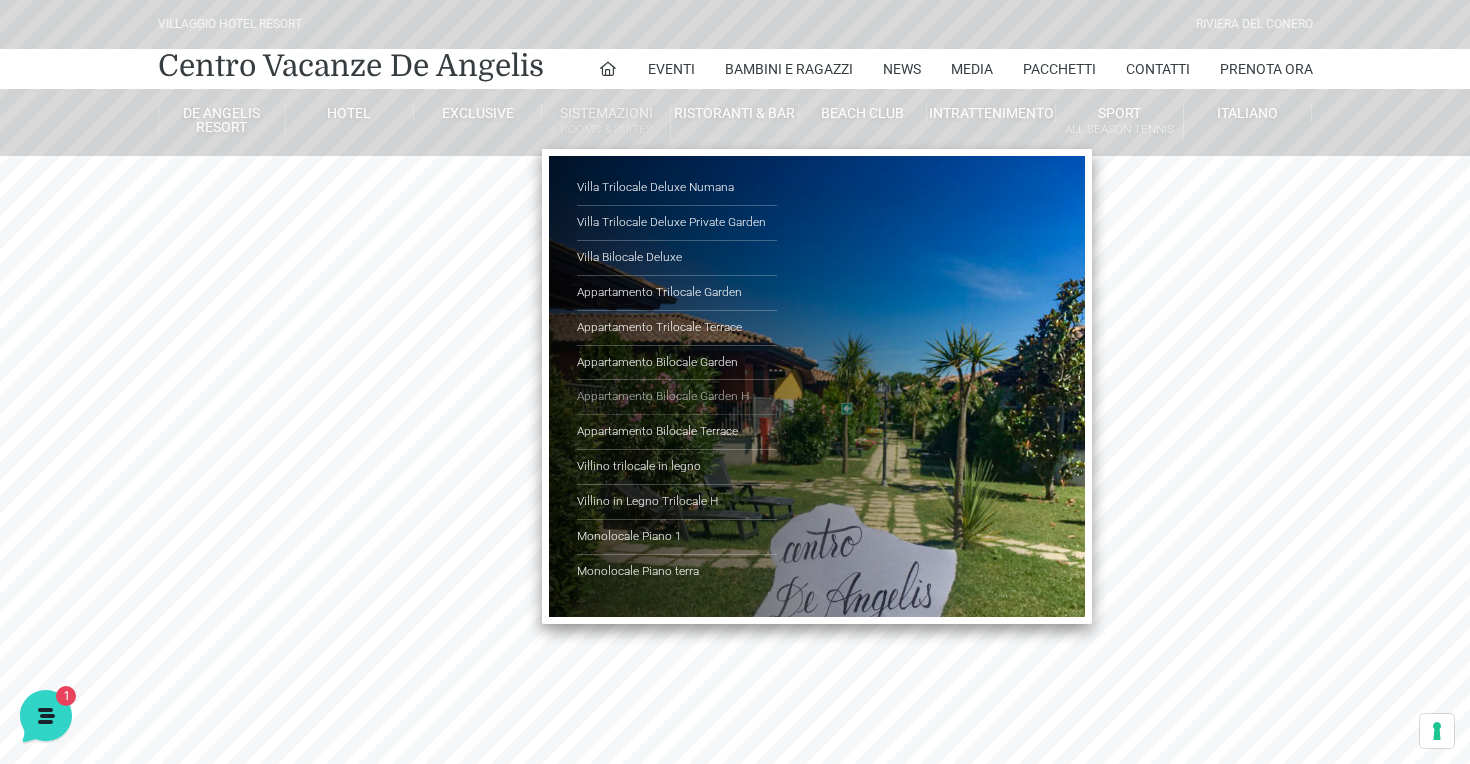 click on "Appartamento Bilocale Garden H" at bounding box center [677, 397] 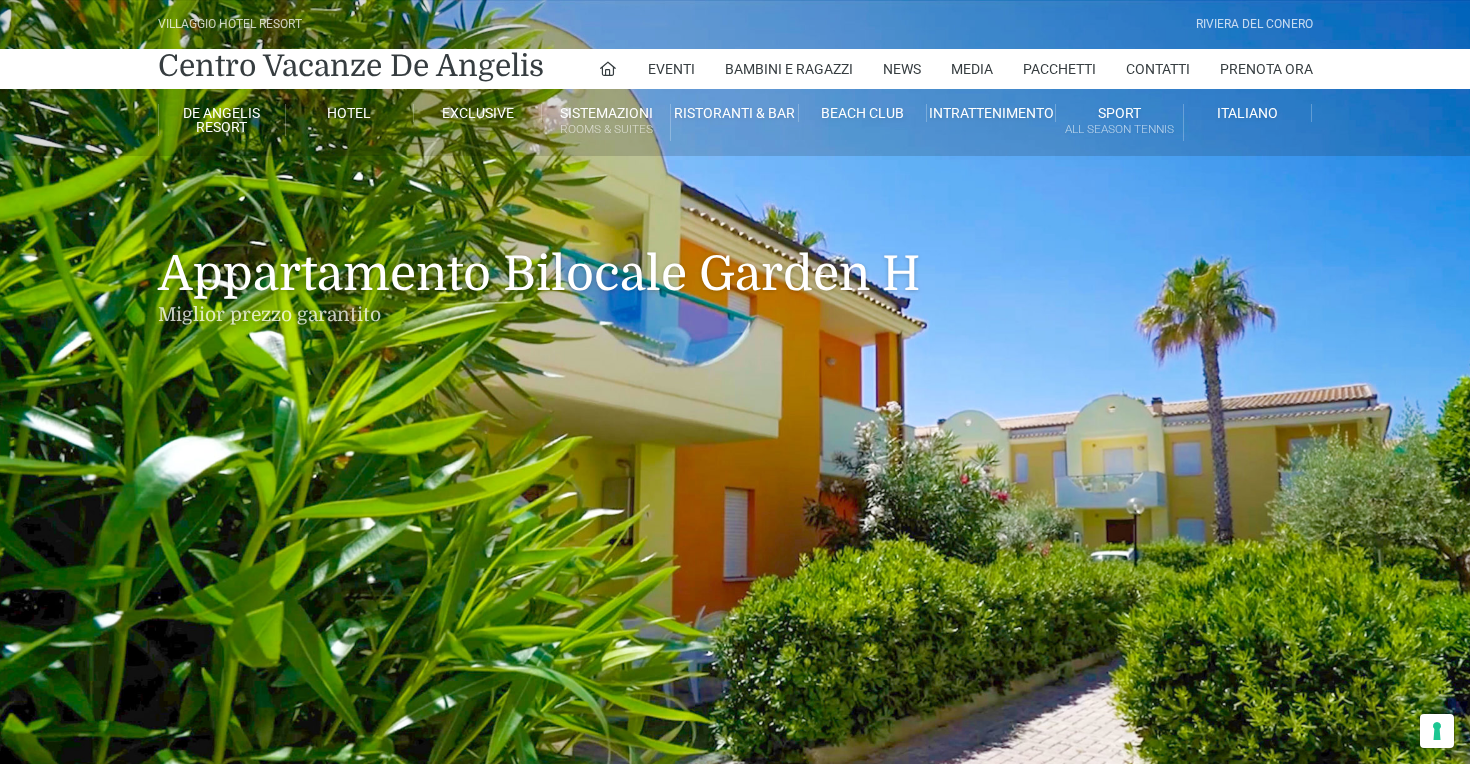 scroll, scrollTop: 0, scrollLeft: 0, axis: both 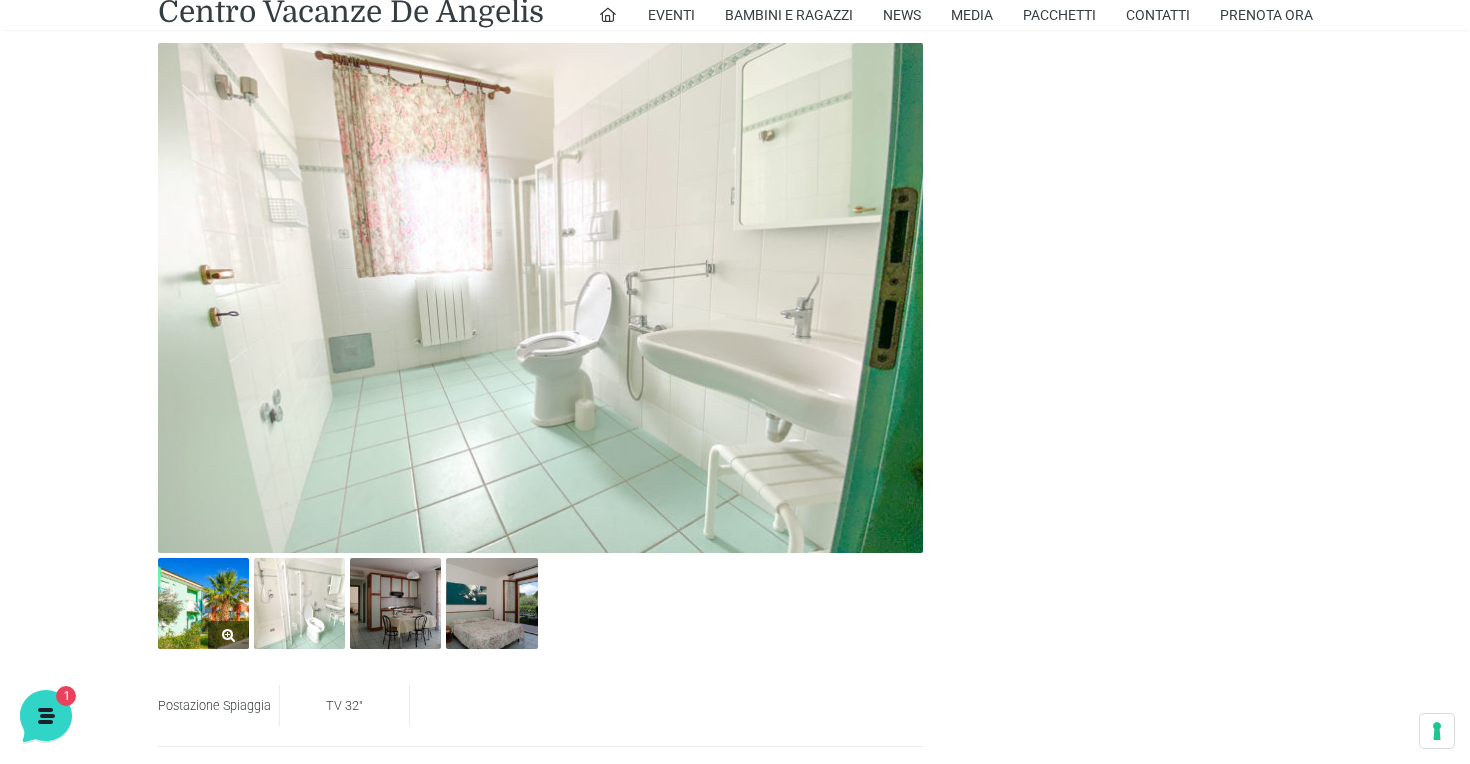 click at bounding box center (203, 603) 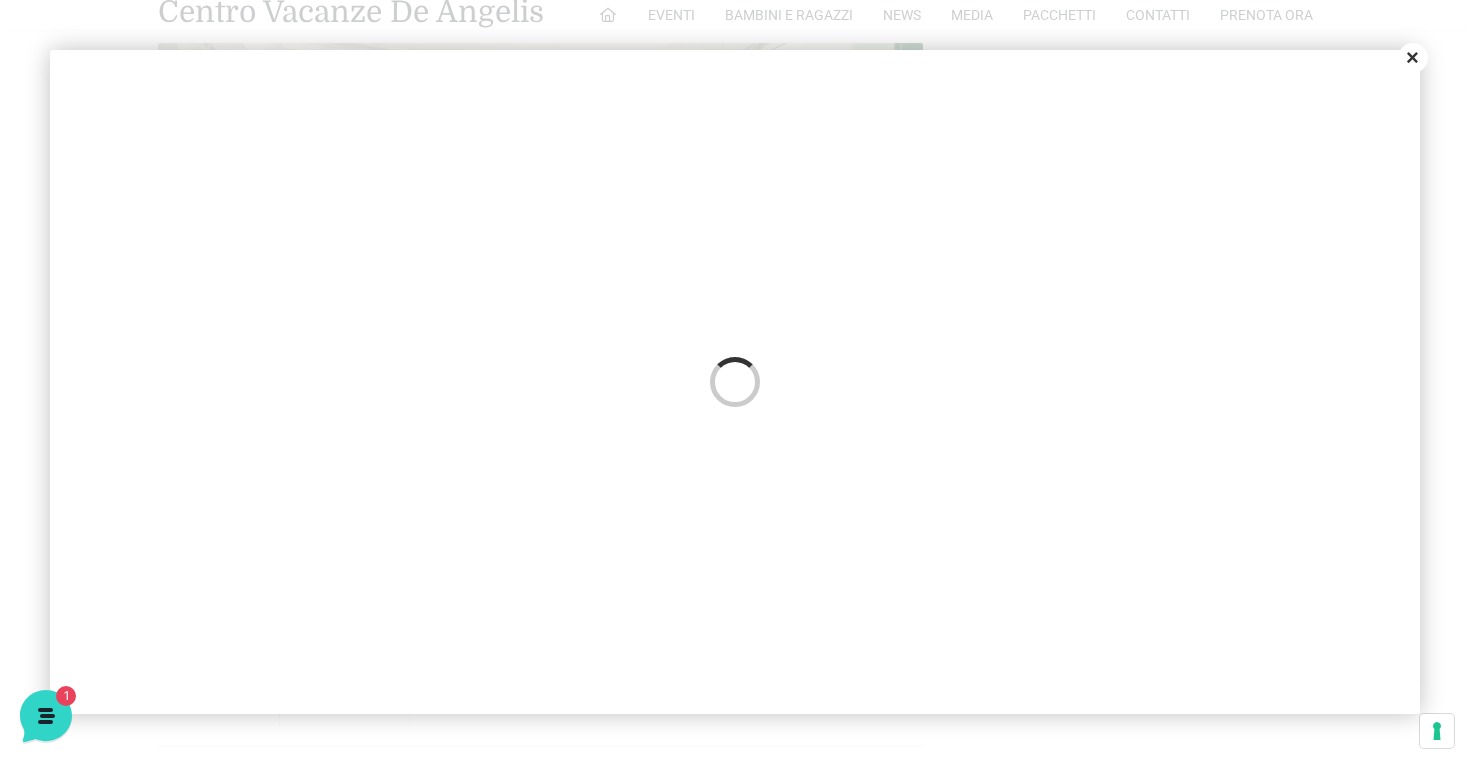 scroll, scrollTop: 0, scrollLeft: 0, axis: both 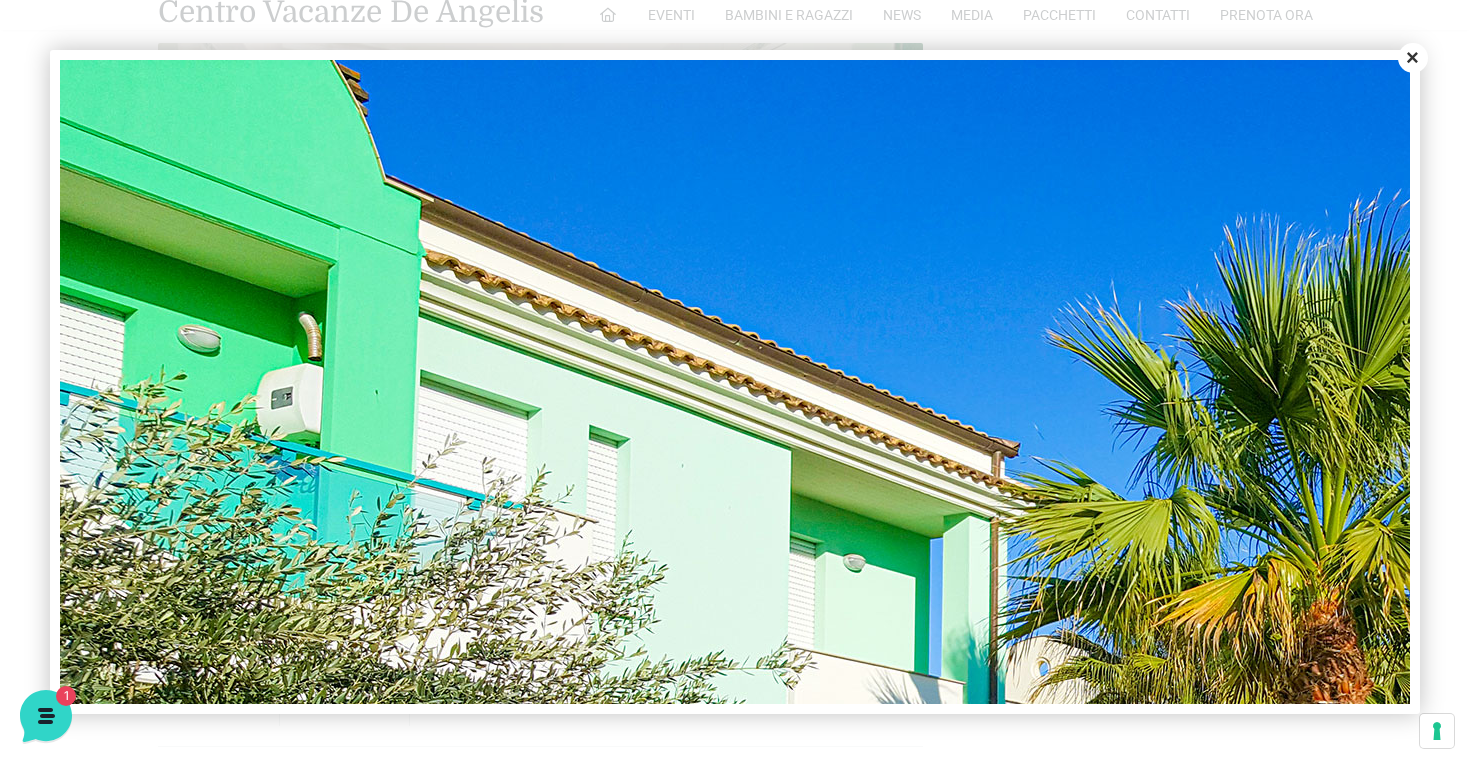 click on "Close" at bounding box center (1413, 58) 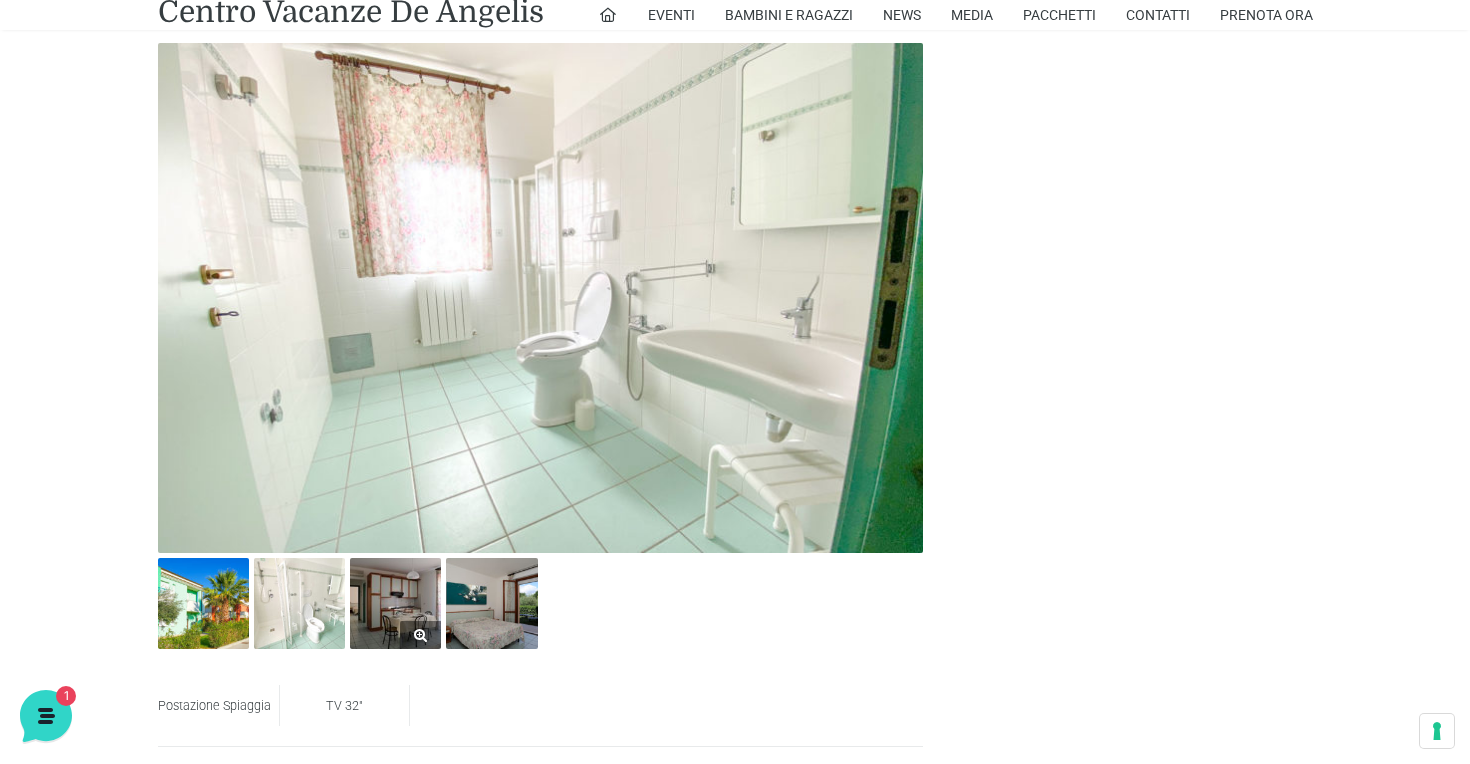 click at bounding box center [395, 603] 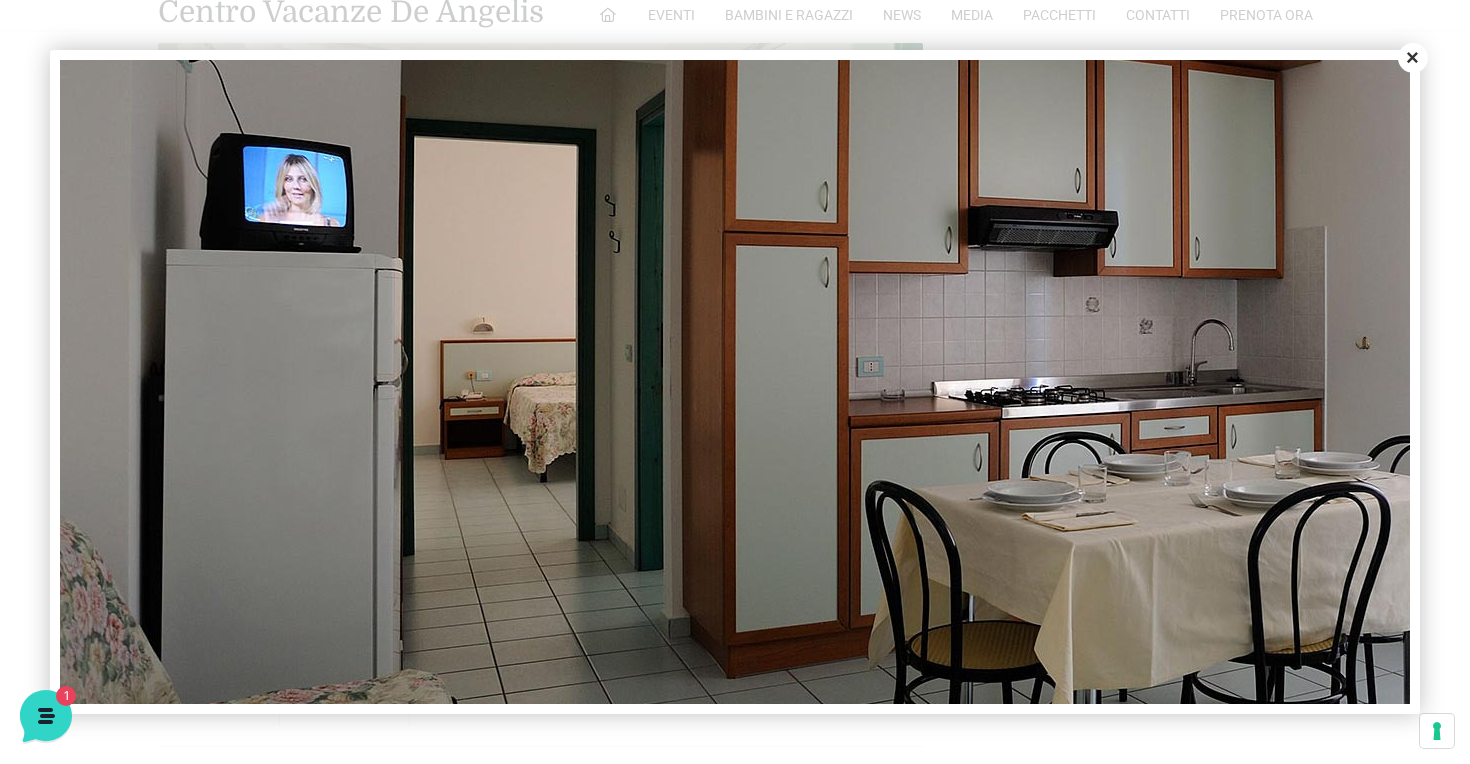 scroll, scrollTop: 252, scrollLeft: 0, axis: vertical 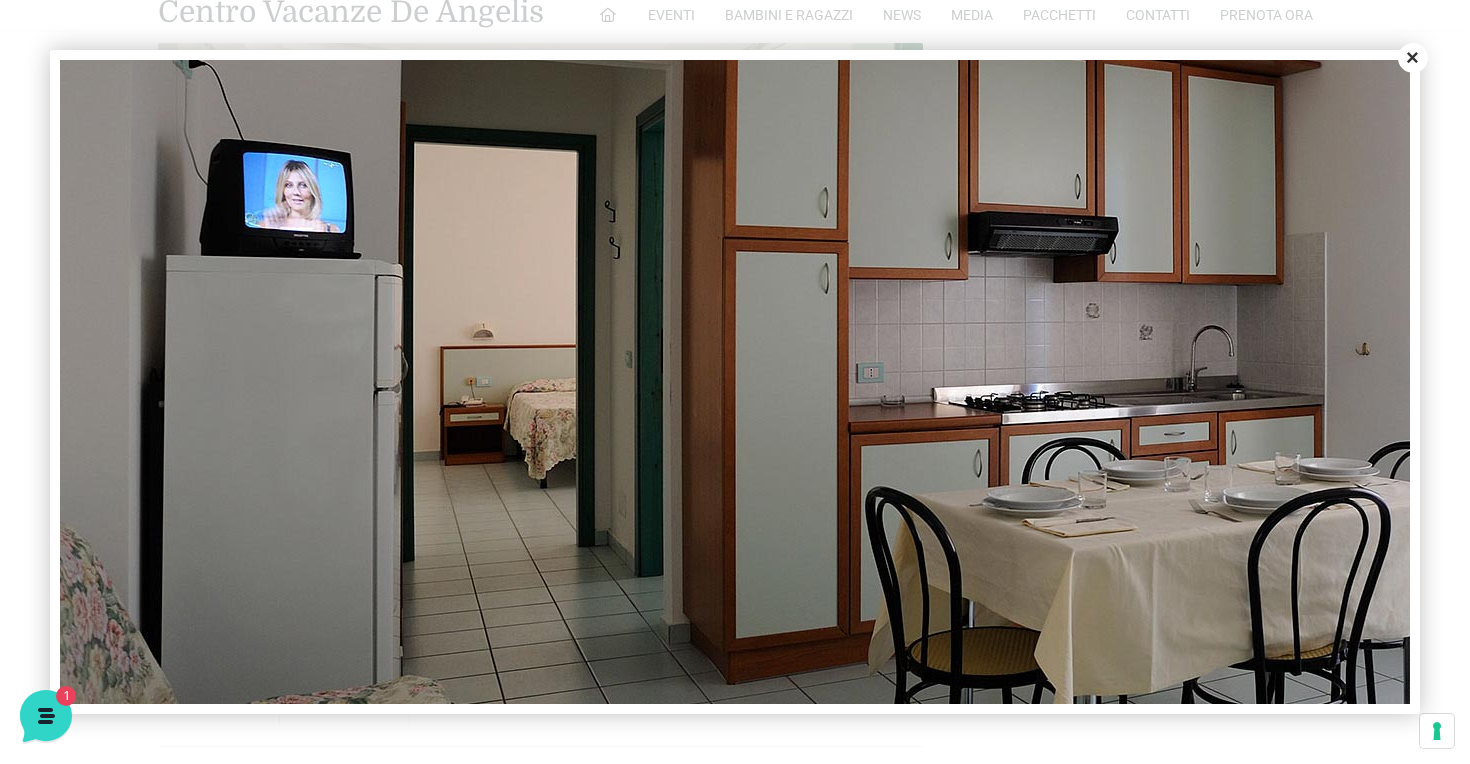click on "Close" at bounding box center (1413, 58) 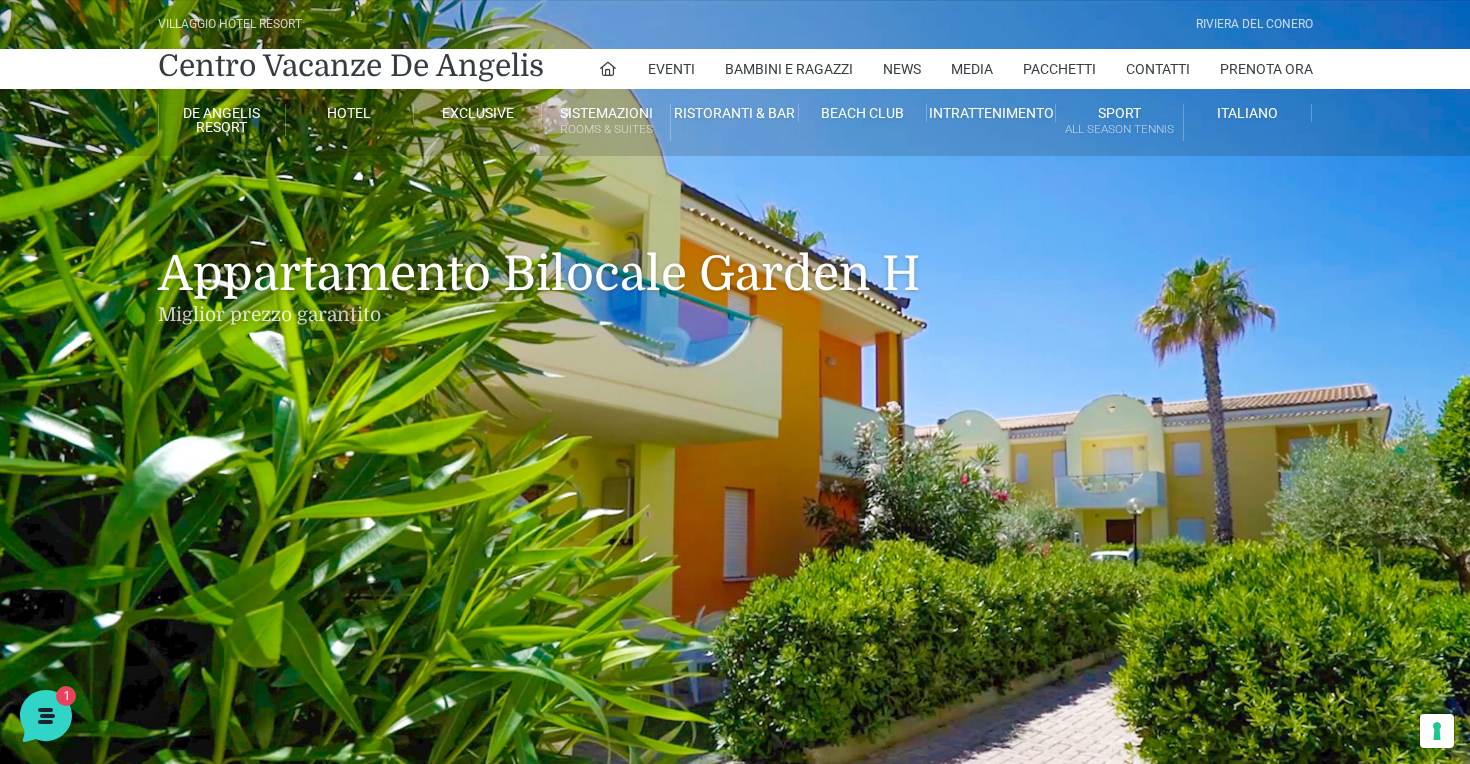 scroll, scrollTop: 0, scrollLeft: 0, axis: both 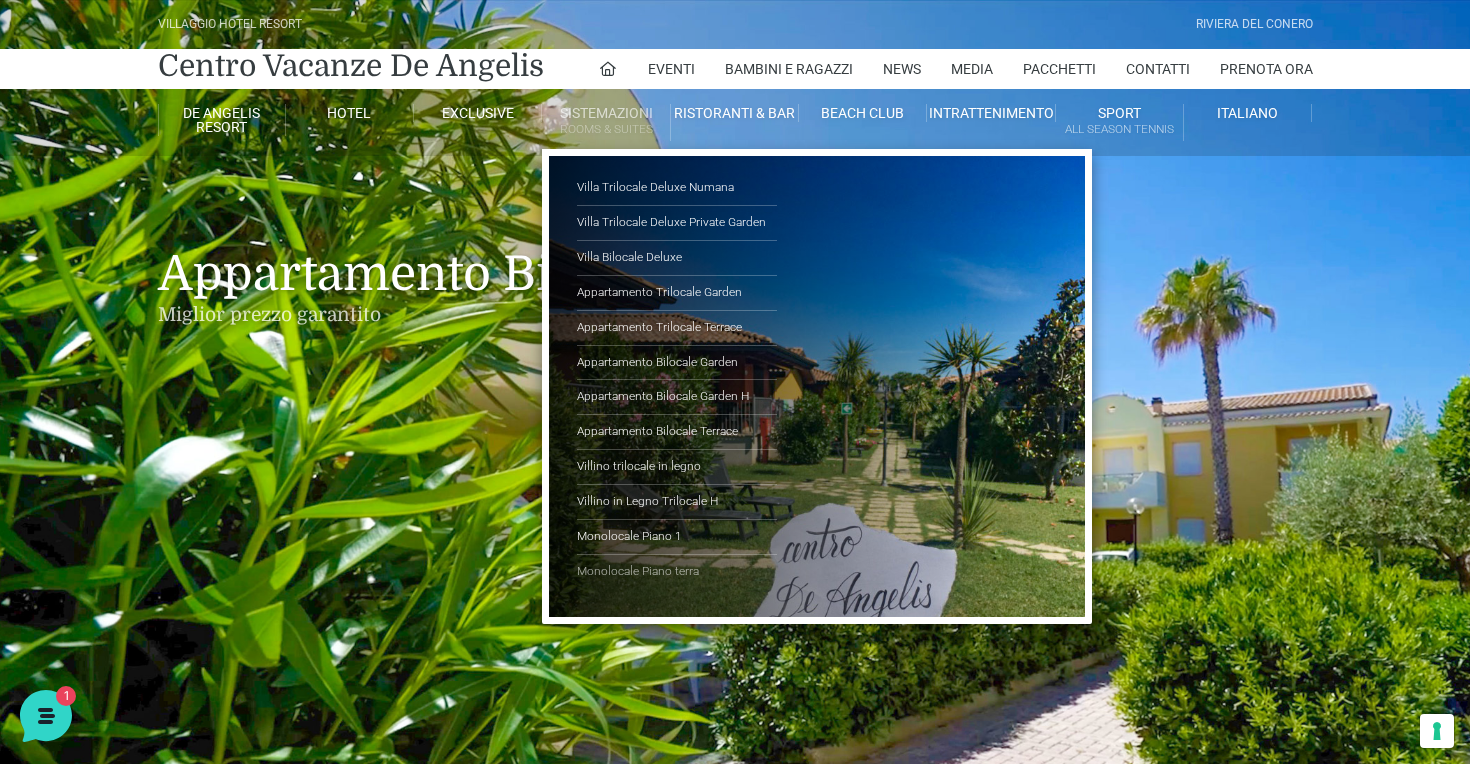click on "Monolocale Piano terra" at bounding box center (677, 572) 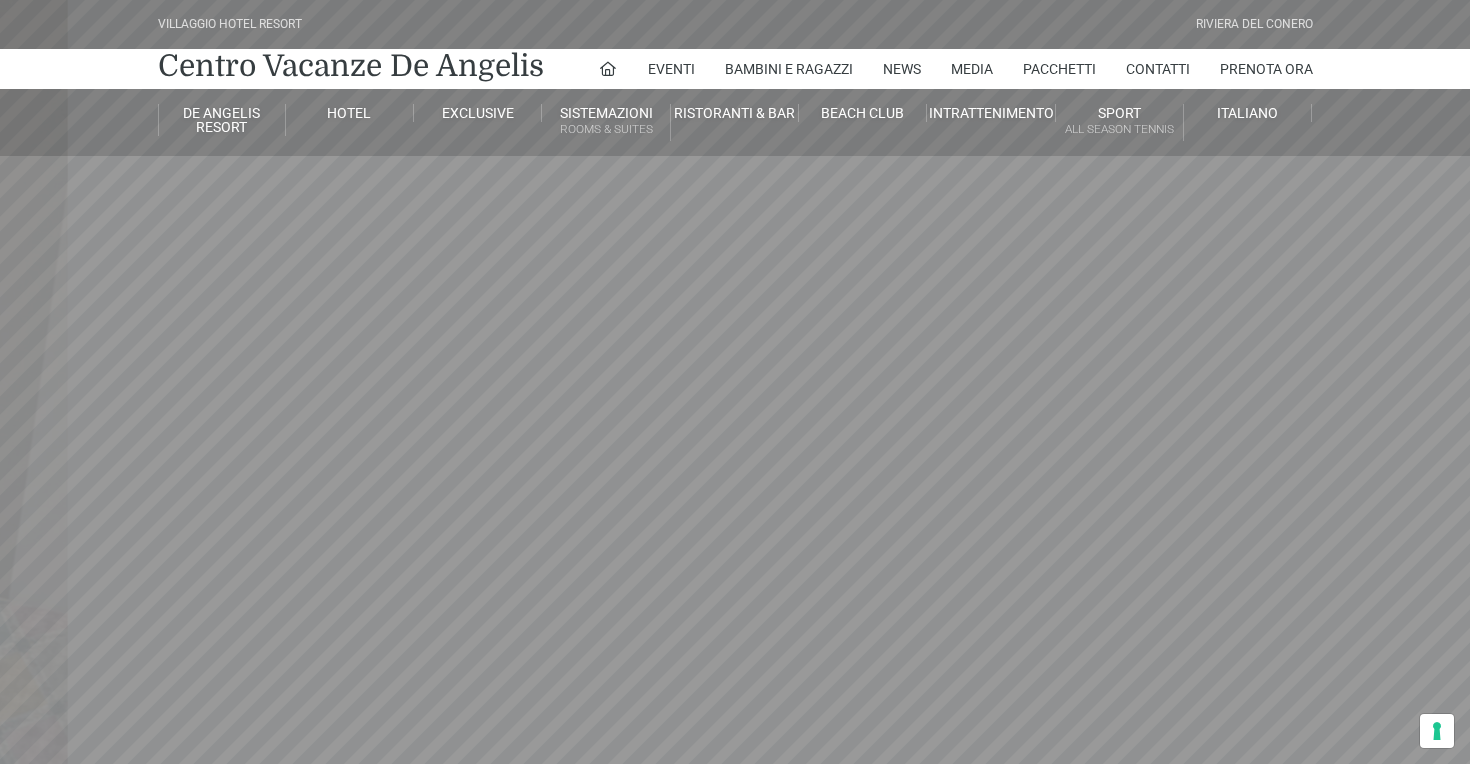 scroll, scrollTop: 0, scrollLeft: 0, axis: both 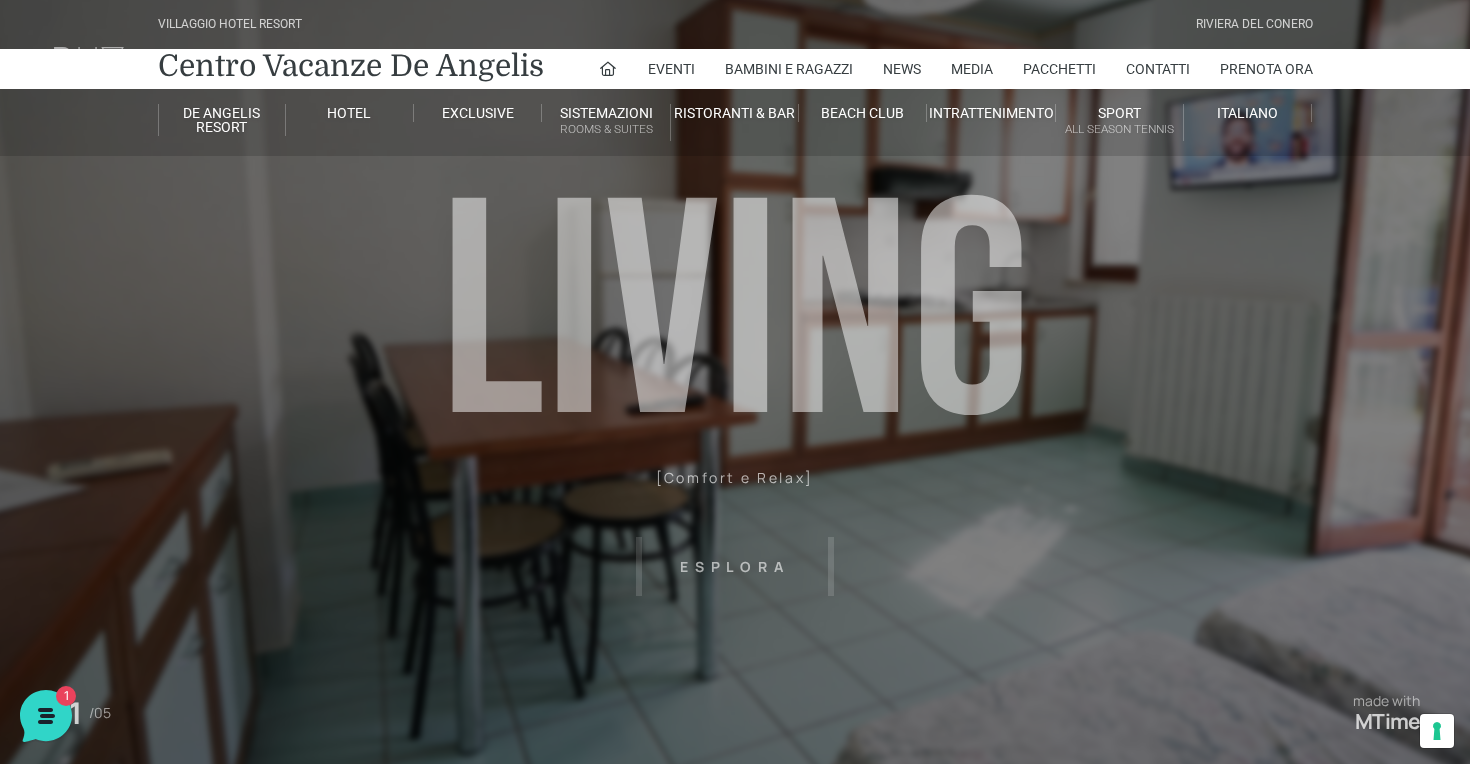 click on "Villaggio Hotel Resort
Riviera Del Conero
Centro Vacanze De Angelis
Eventi
Miss Italia
Cerimonie
Team building
Bambini e Ragazzi
Holly Beach Club
Holly Teeny Club
Holly Young Club
Piscine
Iscrizioni Holly Club
News
Media
Pacchetti
Contatti
Prenota Ora
De Angelis Resort
Parco Piscine
Oasi Naturale
Cappellina
Sala Convegni
Le Marche
Store
Concierge
Colonnina Ricarica
Mappa del Villaggio
Hotel
Suite Prestige
Camera Prestige
Camera Suite H
Sala Meeting
Exclusive
Villa Luxury
Dimora Padronale
Villa 601 Alpine
Villa Classic
Bilocale Garden Gold
Sistemazioni Rooms & Suites
Villa Trilocale Deluxe Numana
Villa Trilocale Deluxe Private Garden
Villa Bilocale Deluxe
Appartamento Trilocale Garden" at bounding box center [735, 450] 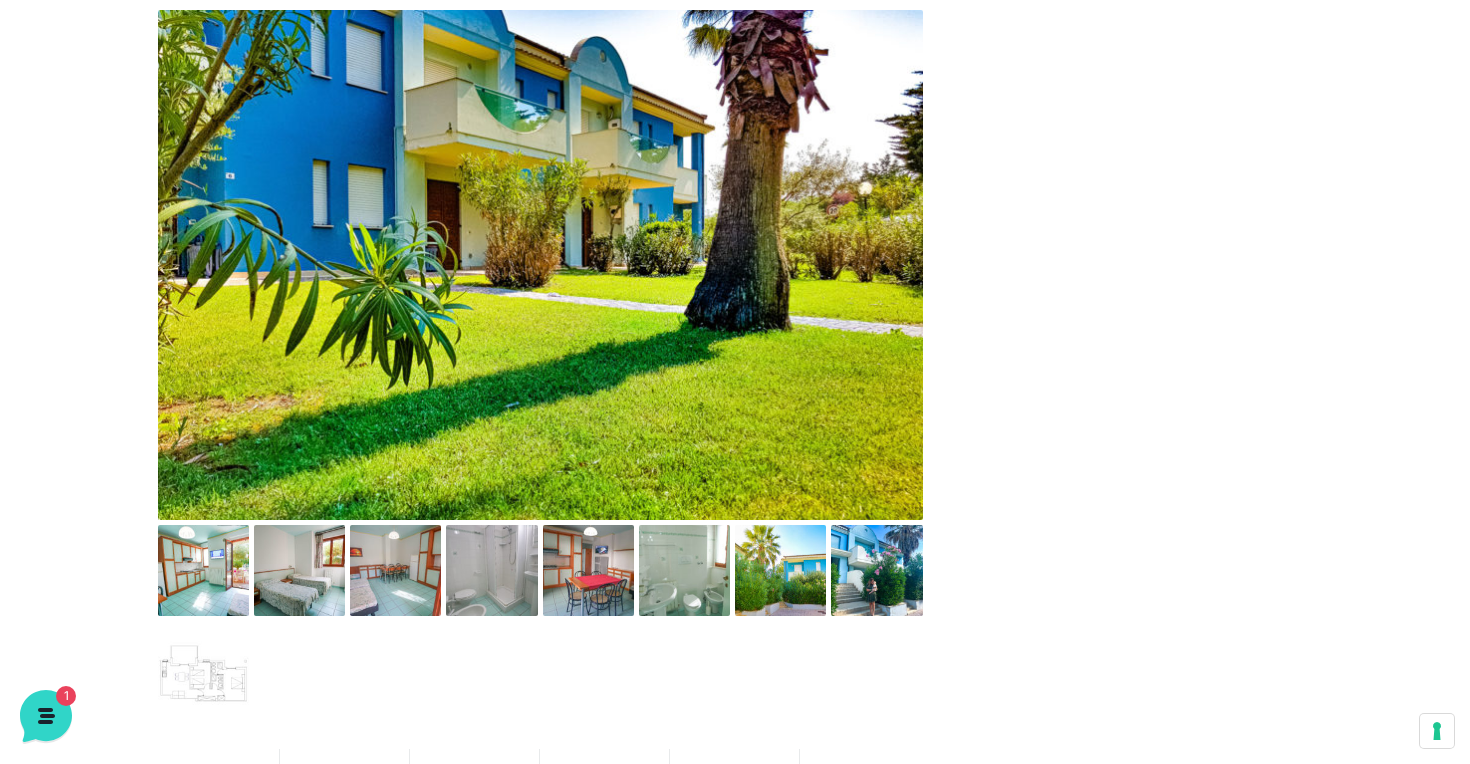 scroll, scrollTop: 854, scrollLeft: 0, axis: vertical 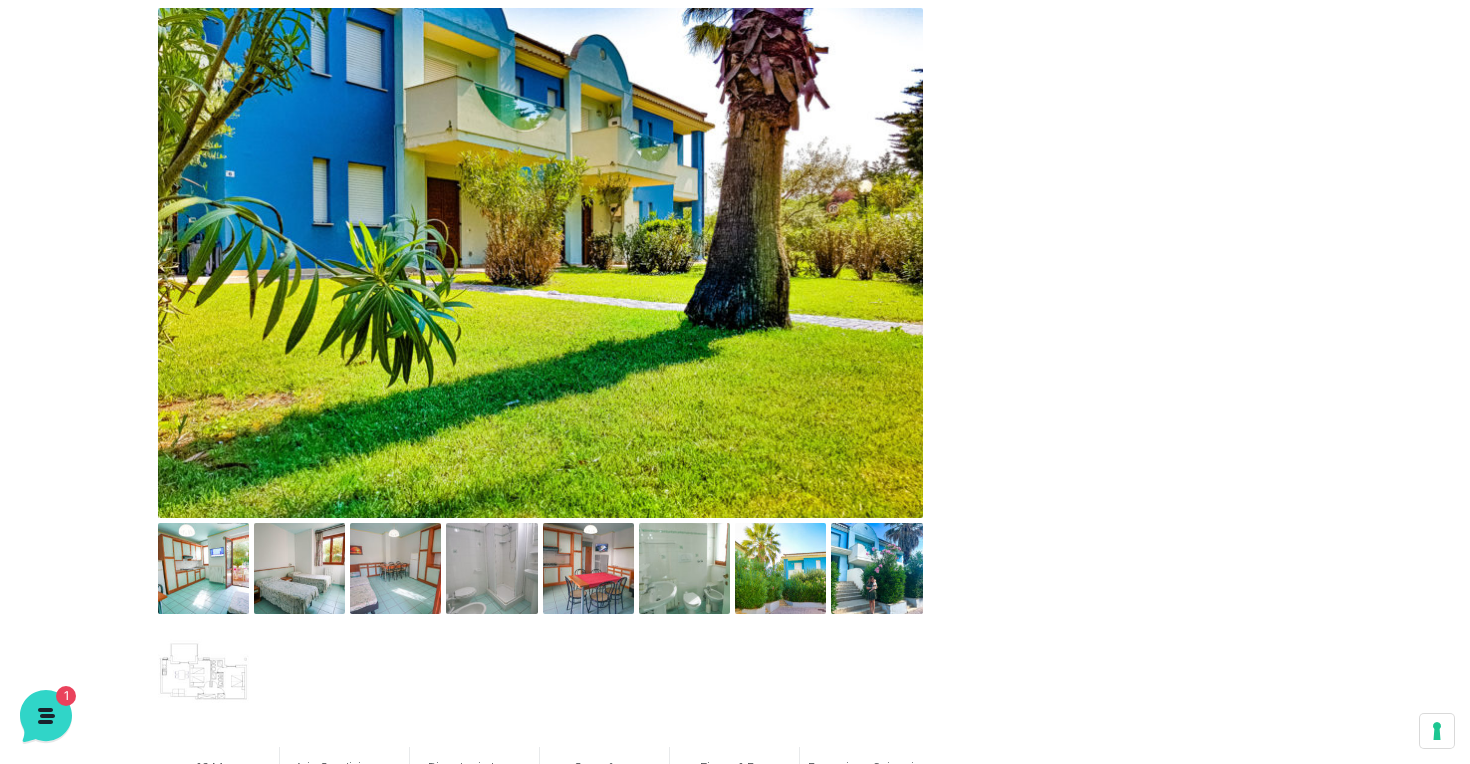 click at bounding box center (540, 263) 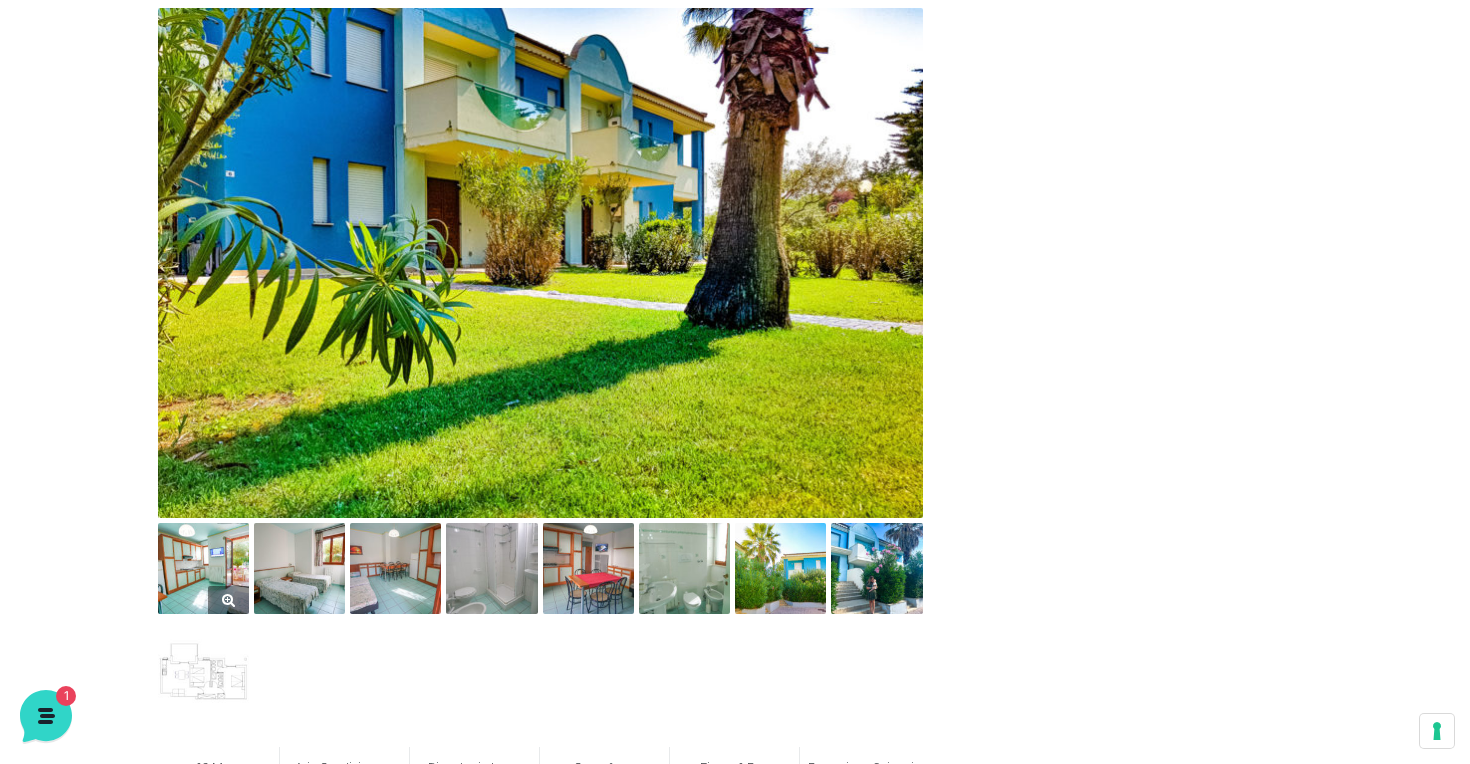 click at bounding box center (203, 568) 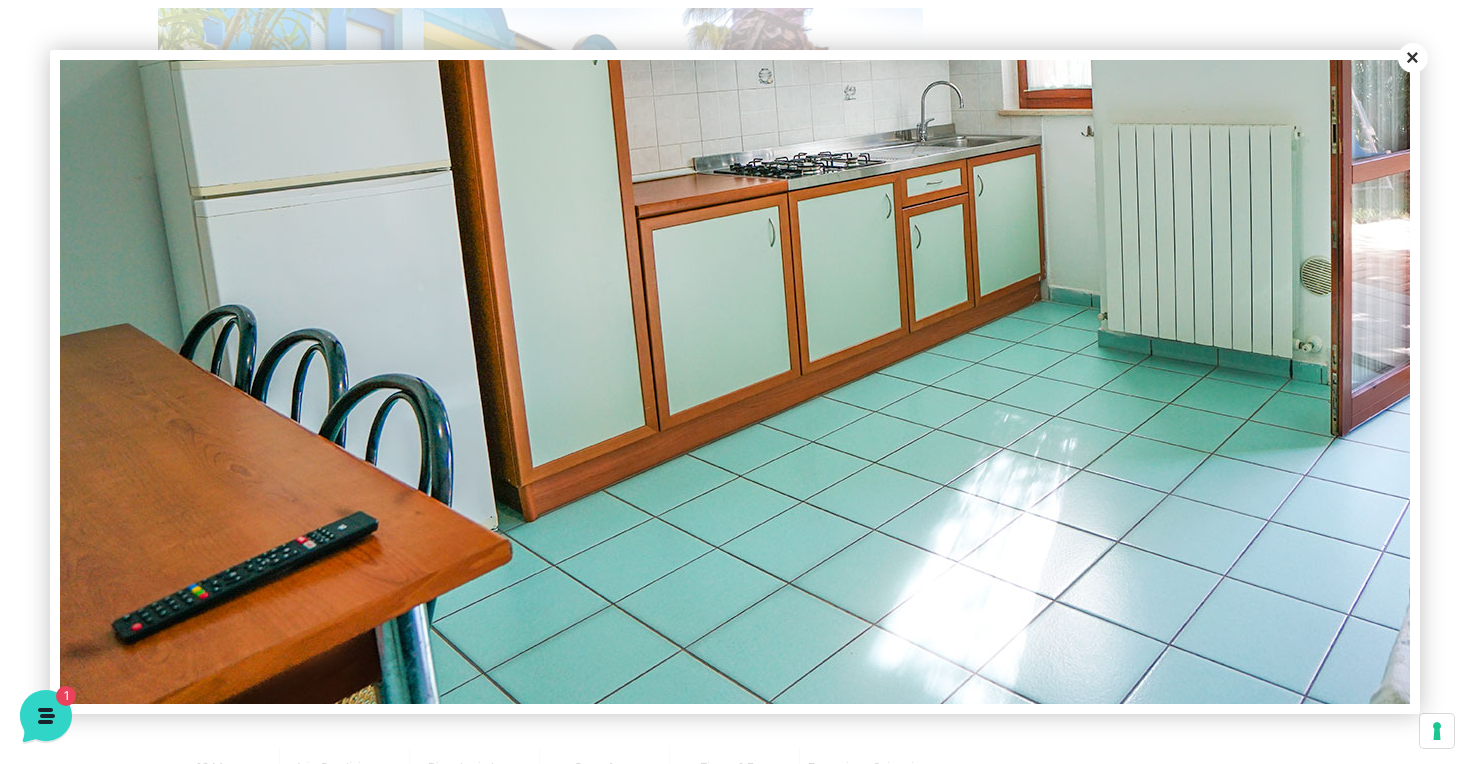 scroll, scrollTop: 549, scrollLeft: 0, axis: vertical 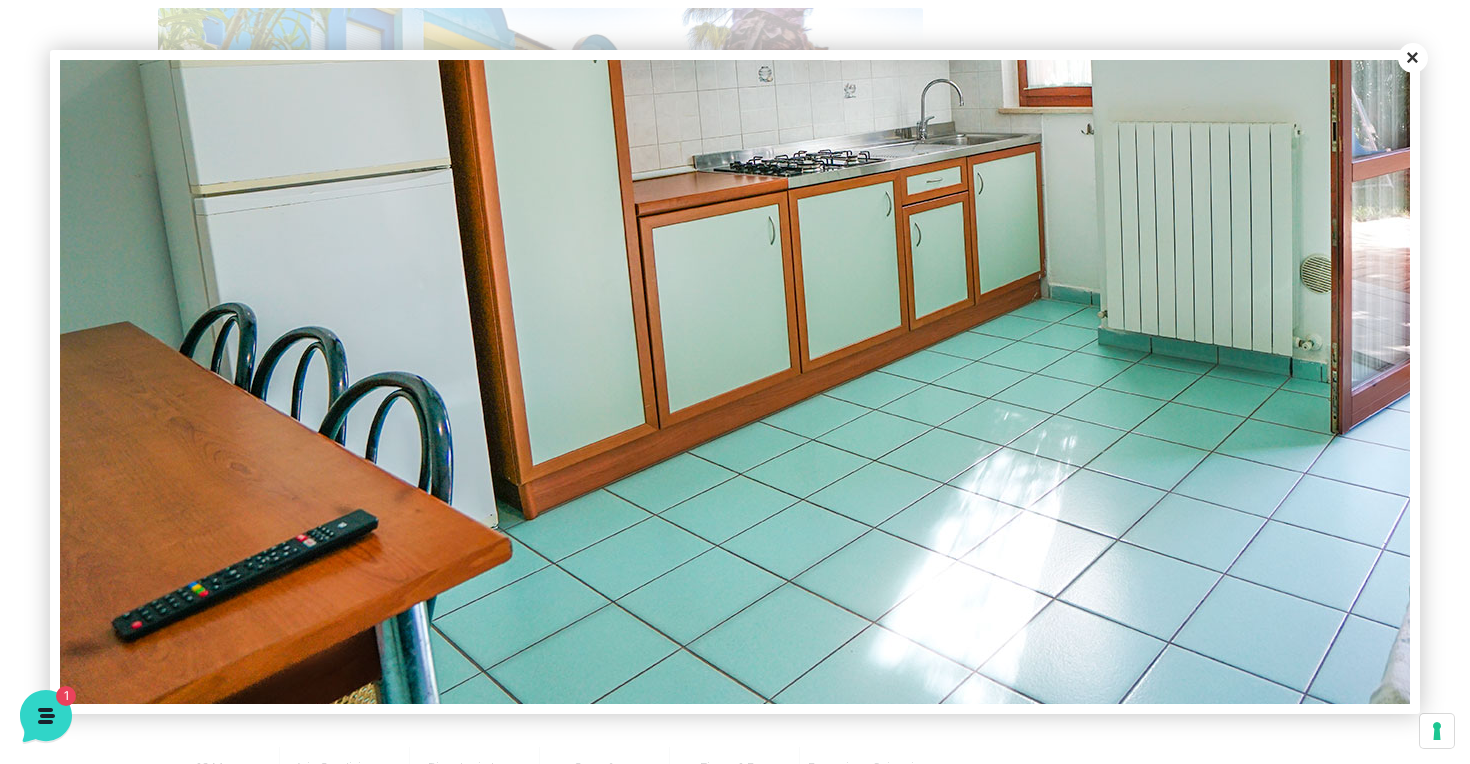 click at bounding box center (1020, 151) 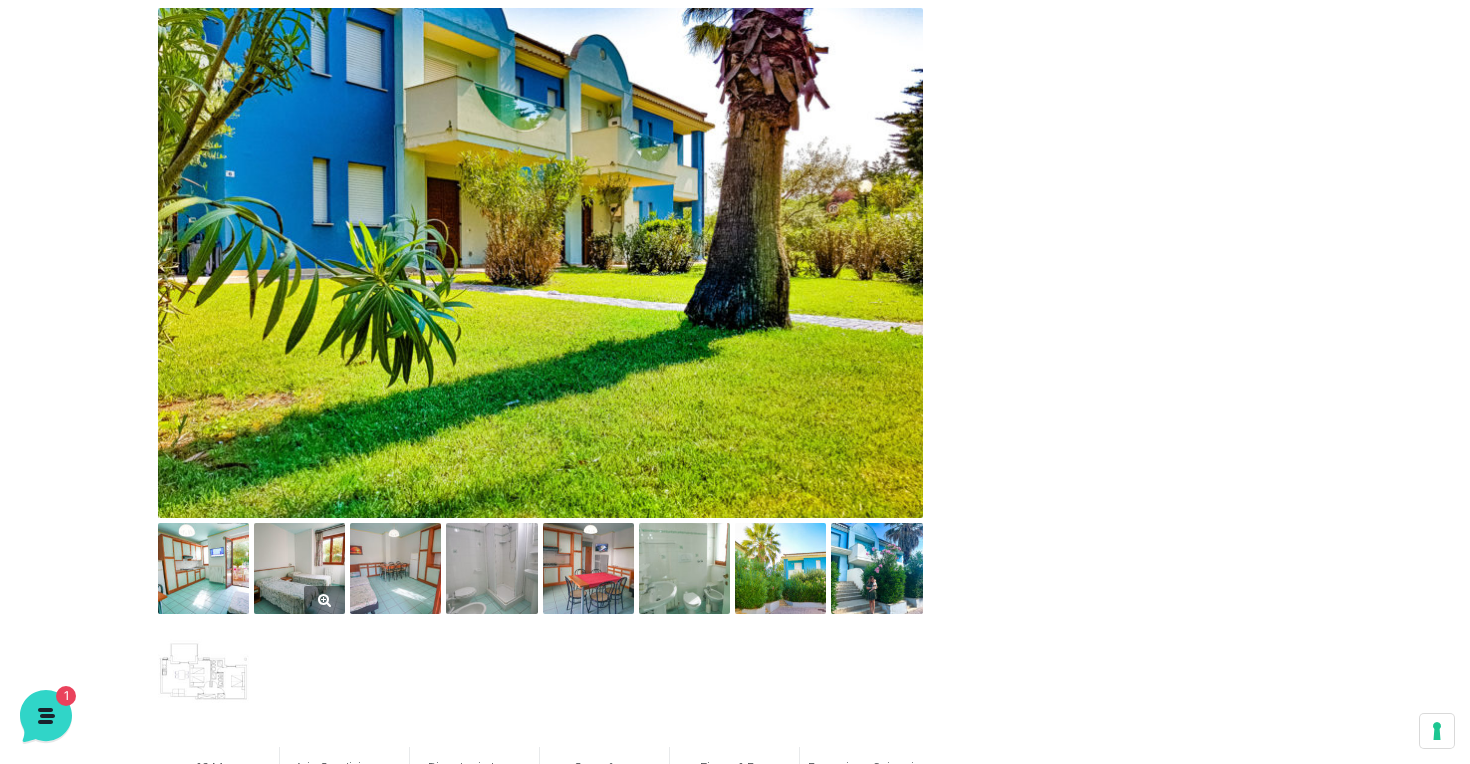 click at bounding box center [299, 568] 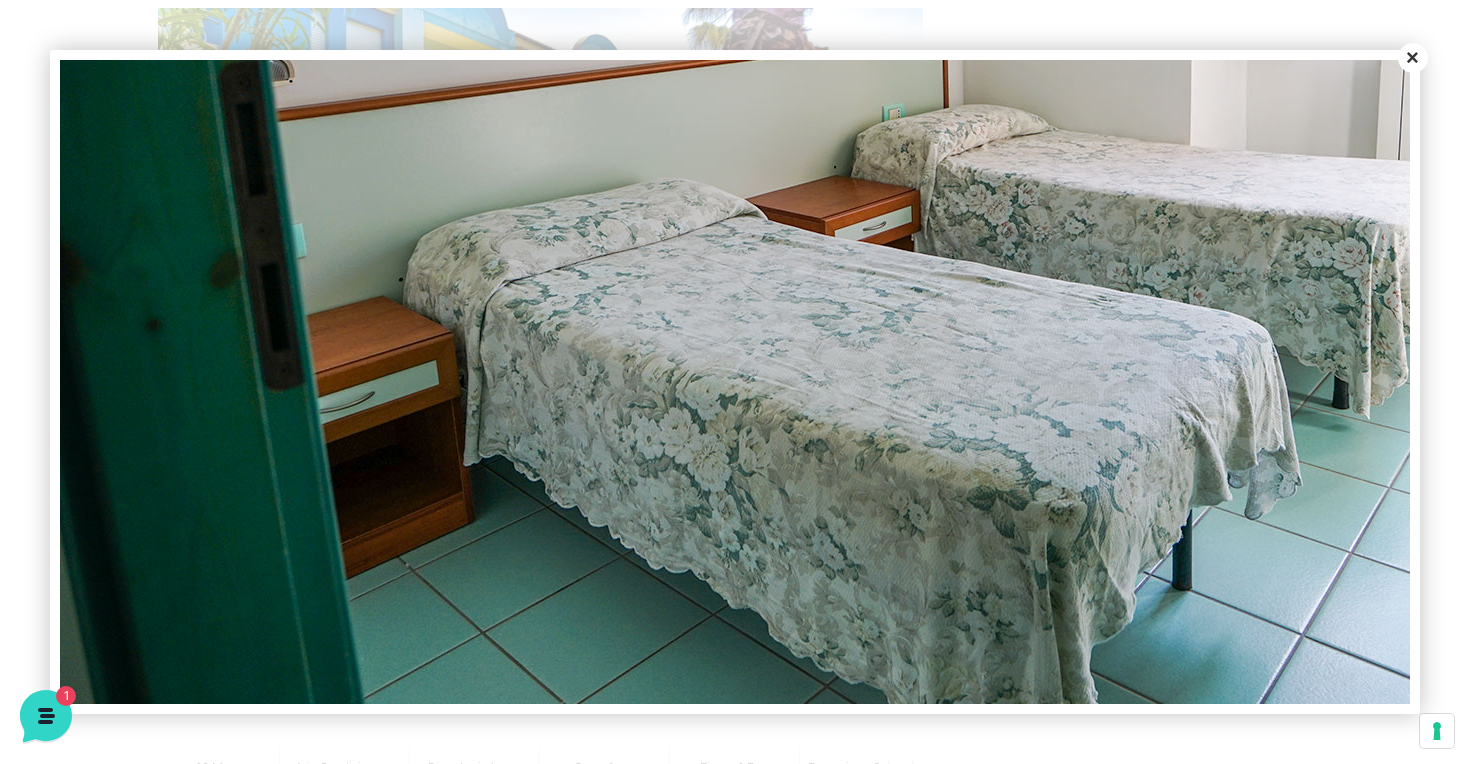 scroll, scrollTop: 636, scrollLeft: 0, axis: vertical 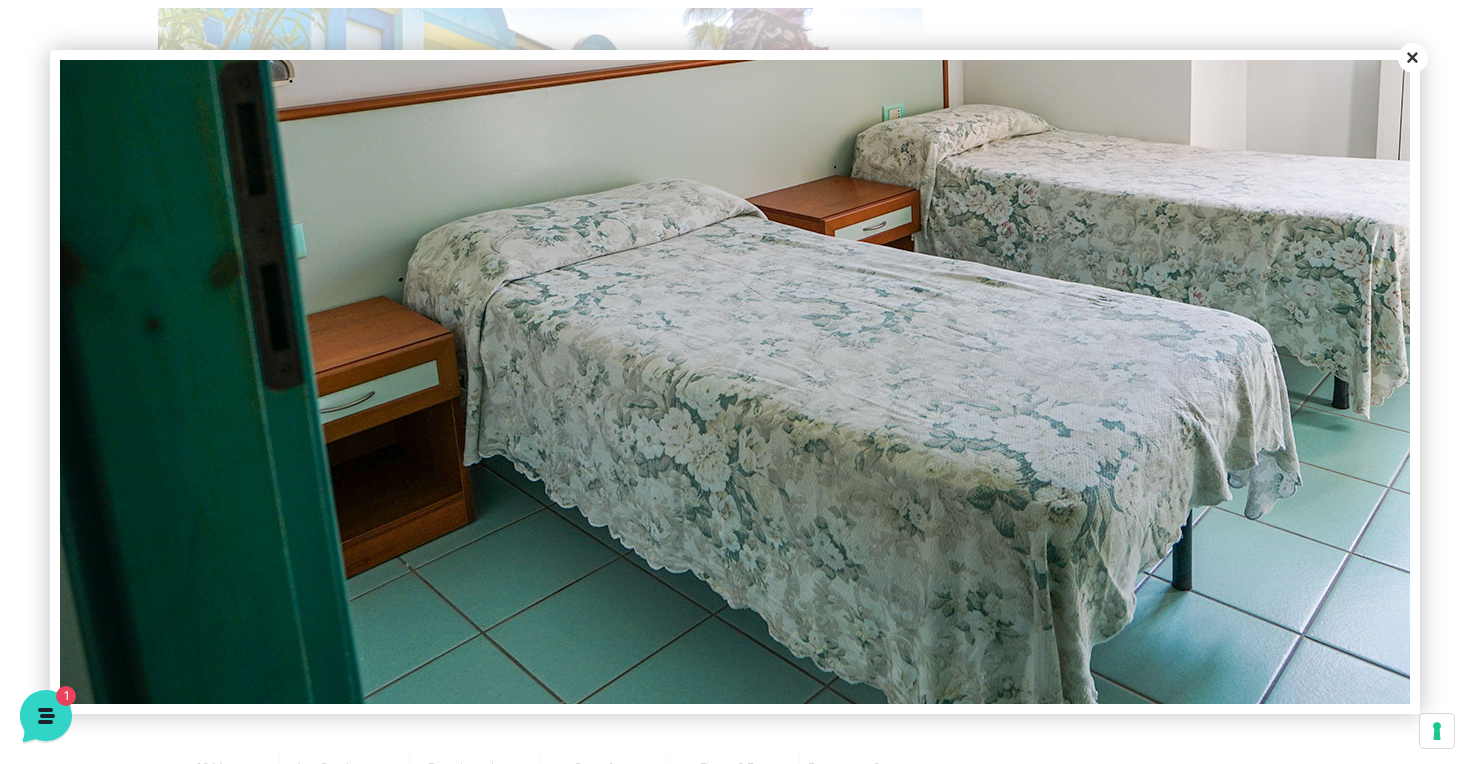click on "Close" at bounding box center [1413, 58] 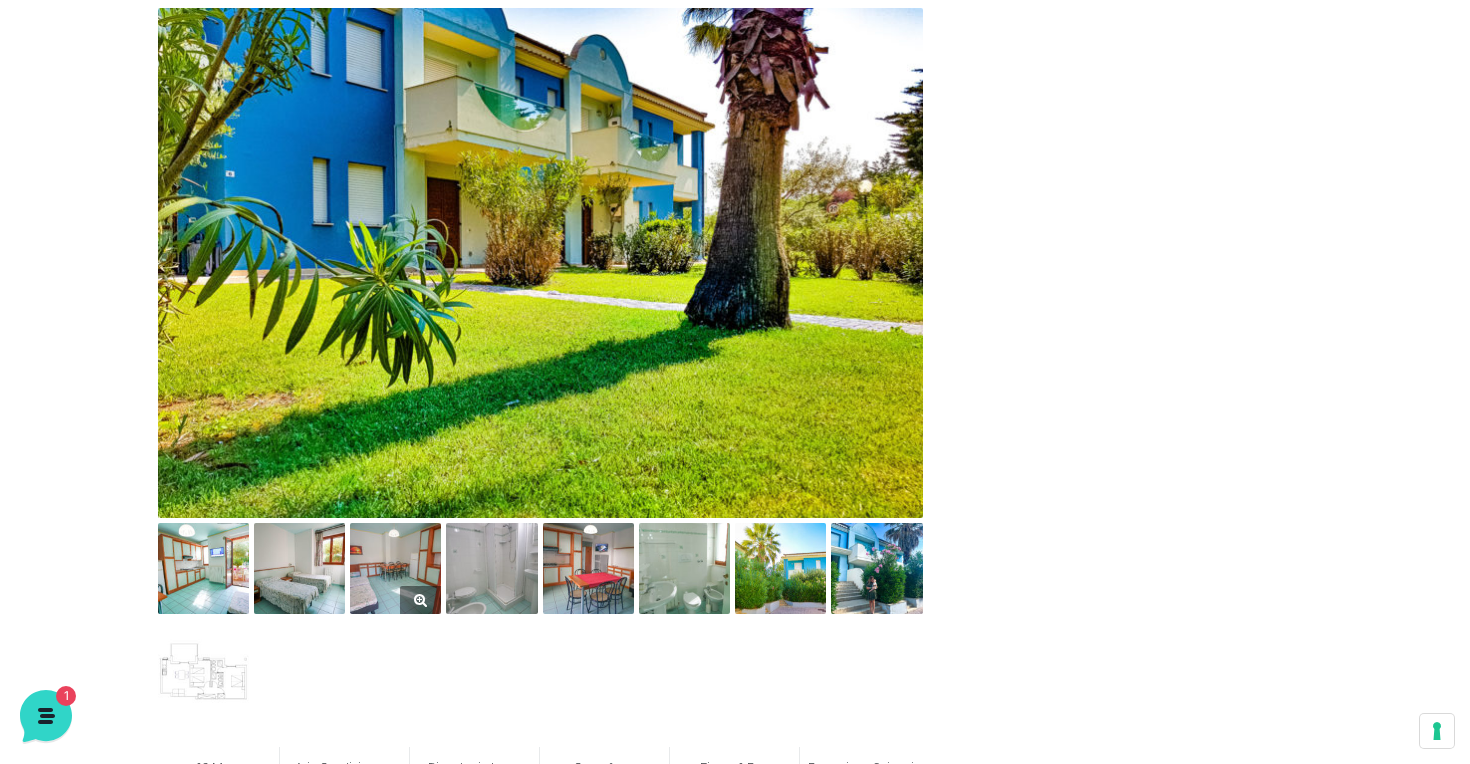 click at bounding box center (395, 568) 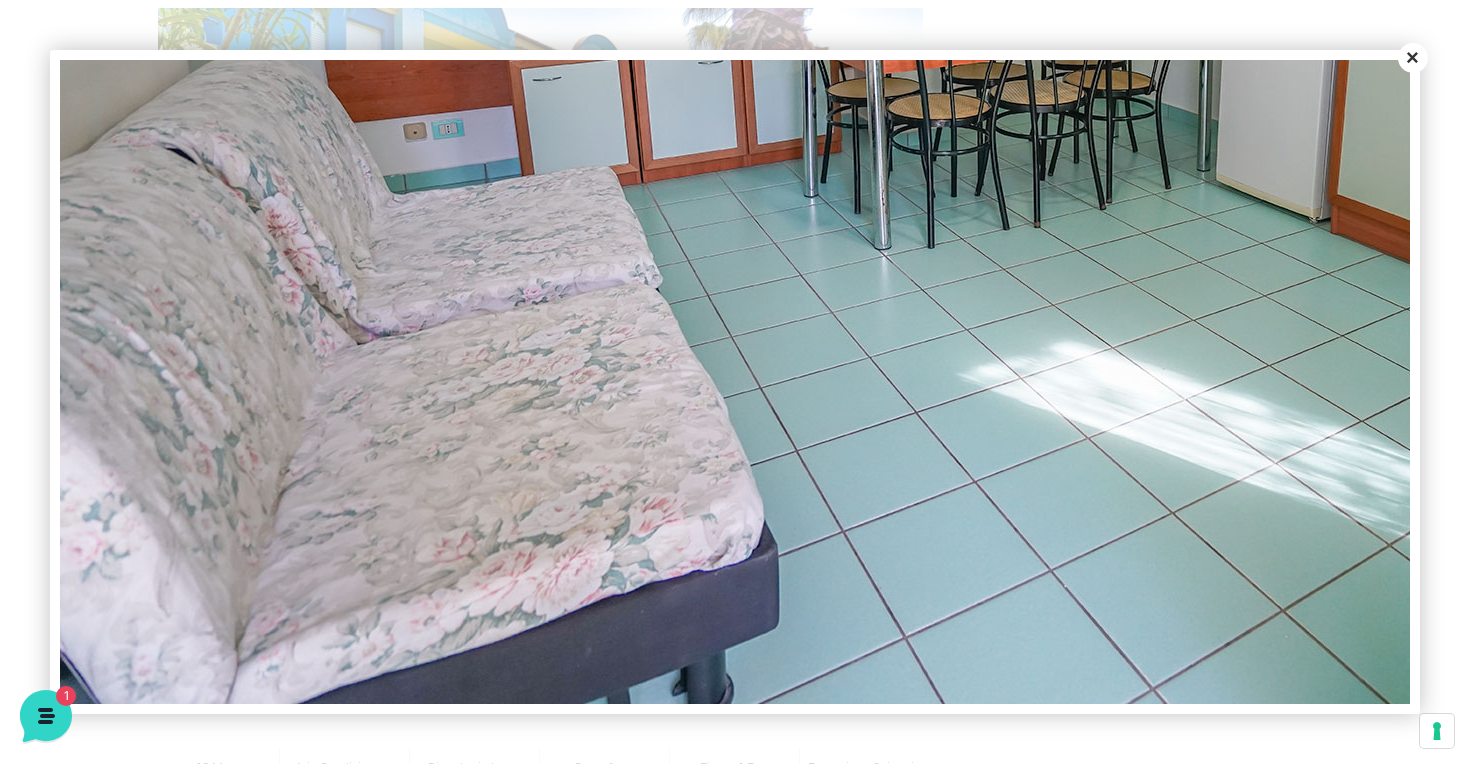 scroll, scrollTop: 636, scrollLeft: 0, axis: vertical 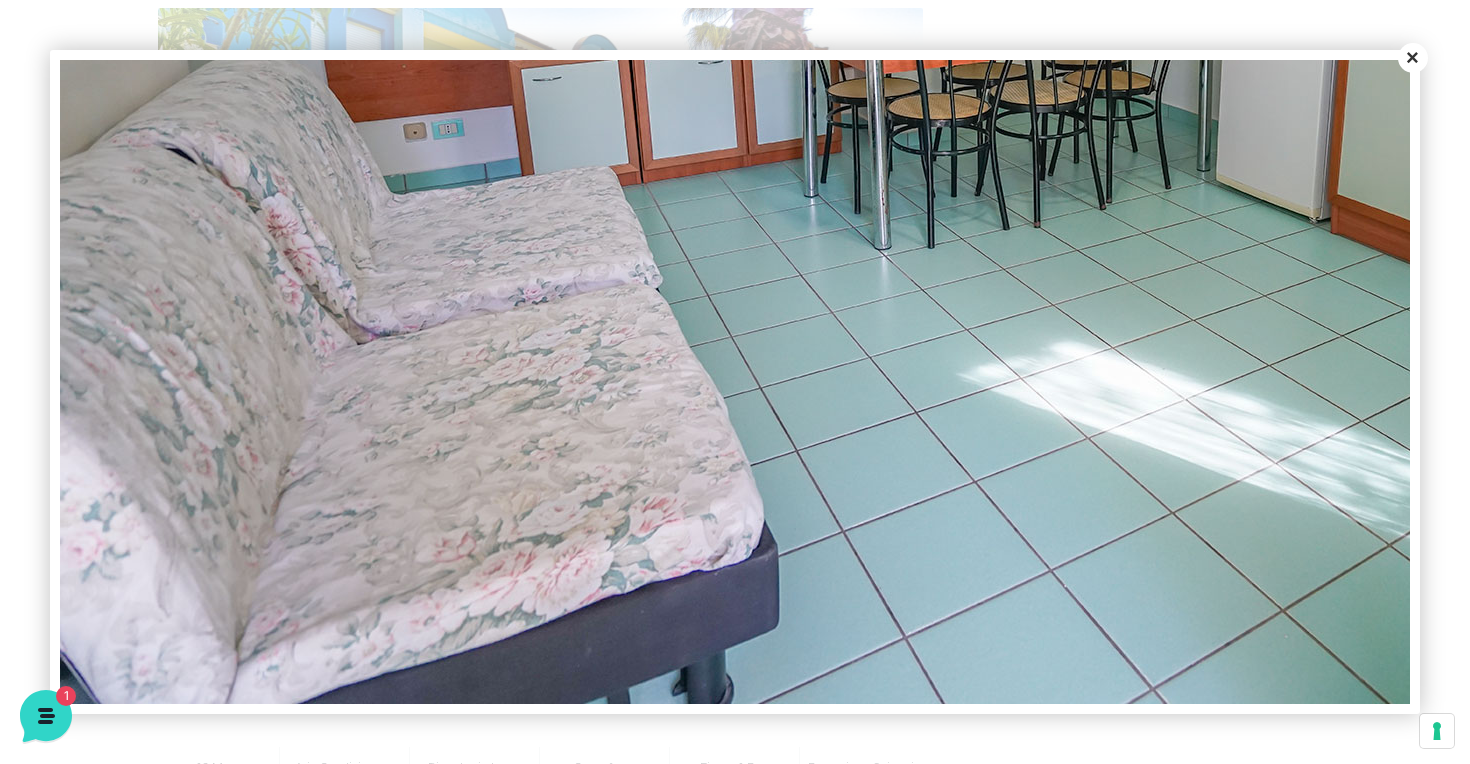 click on "Close" at bounding box center (1413, 58) 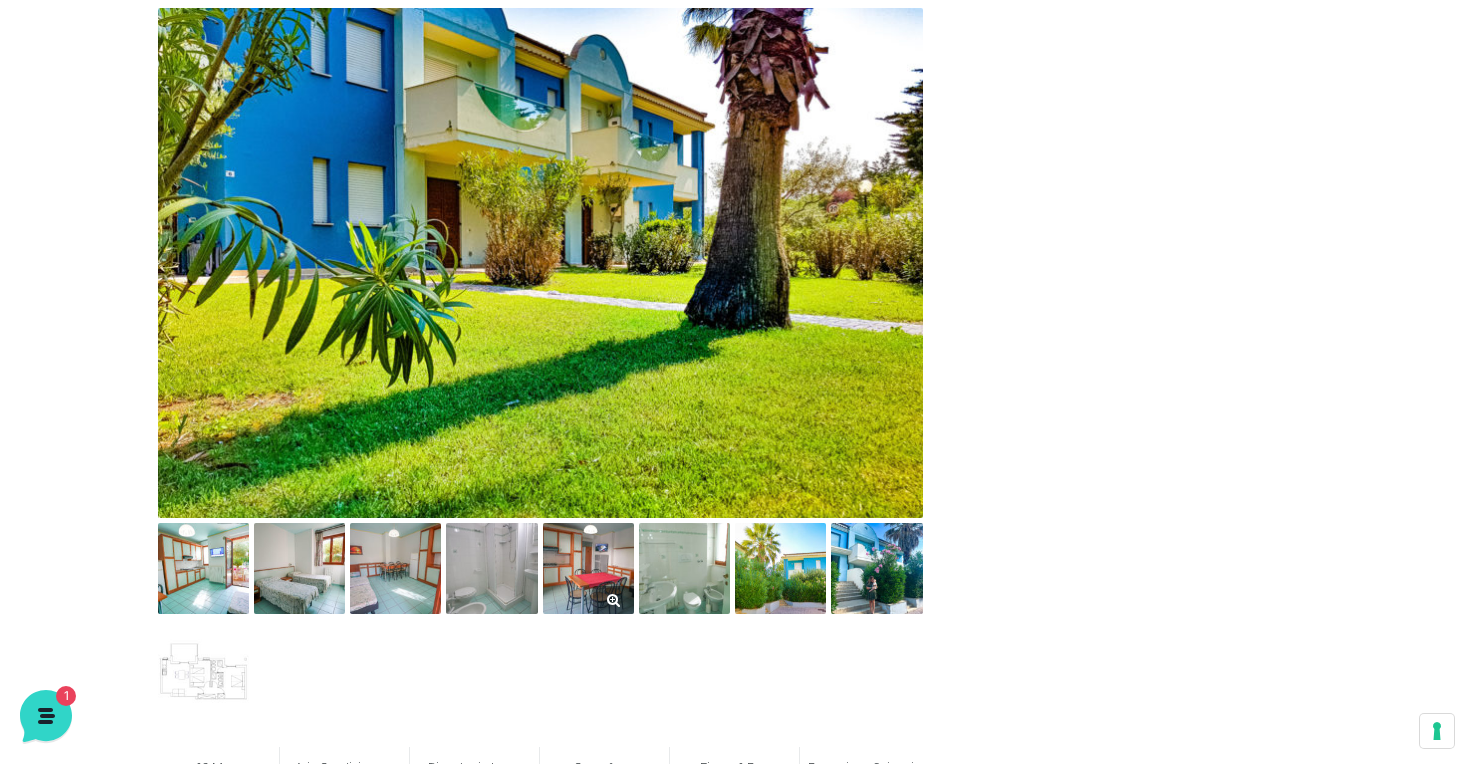 click at bounding box center (588, 568) 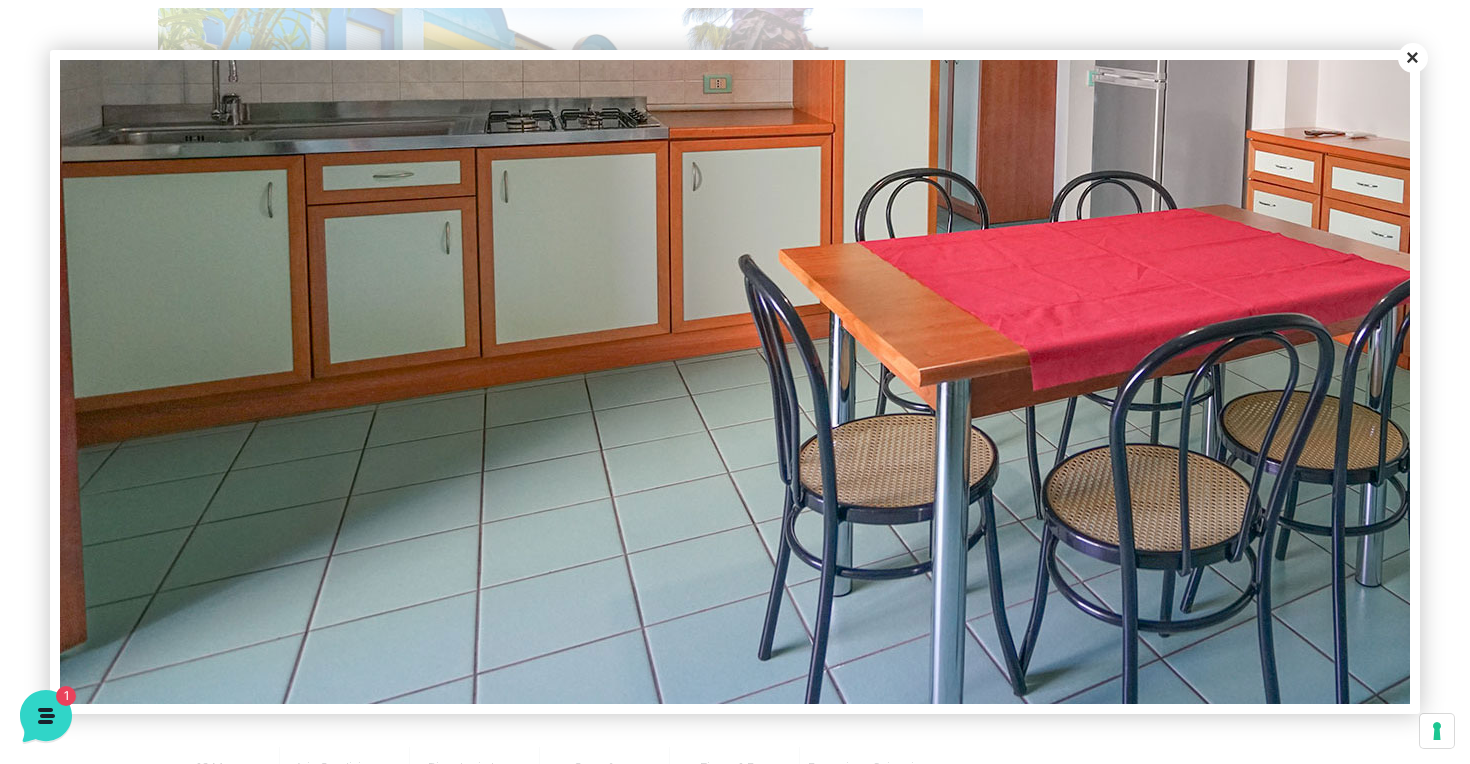 scroll, scrollTop: 436, scrollLeft: 0, axis: vertical 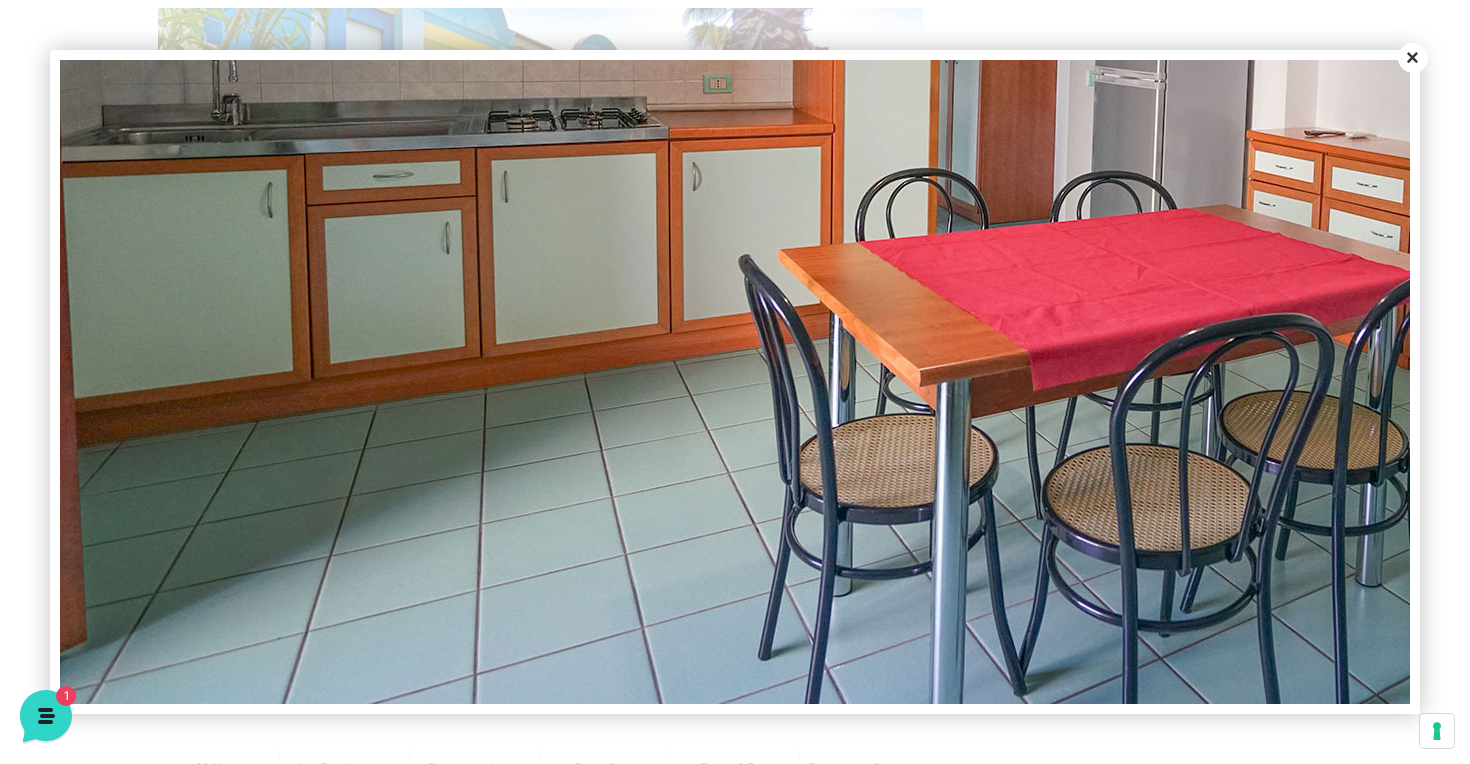 click on "Close" at bounding box center [1413, 58] 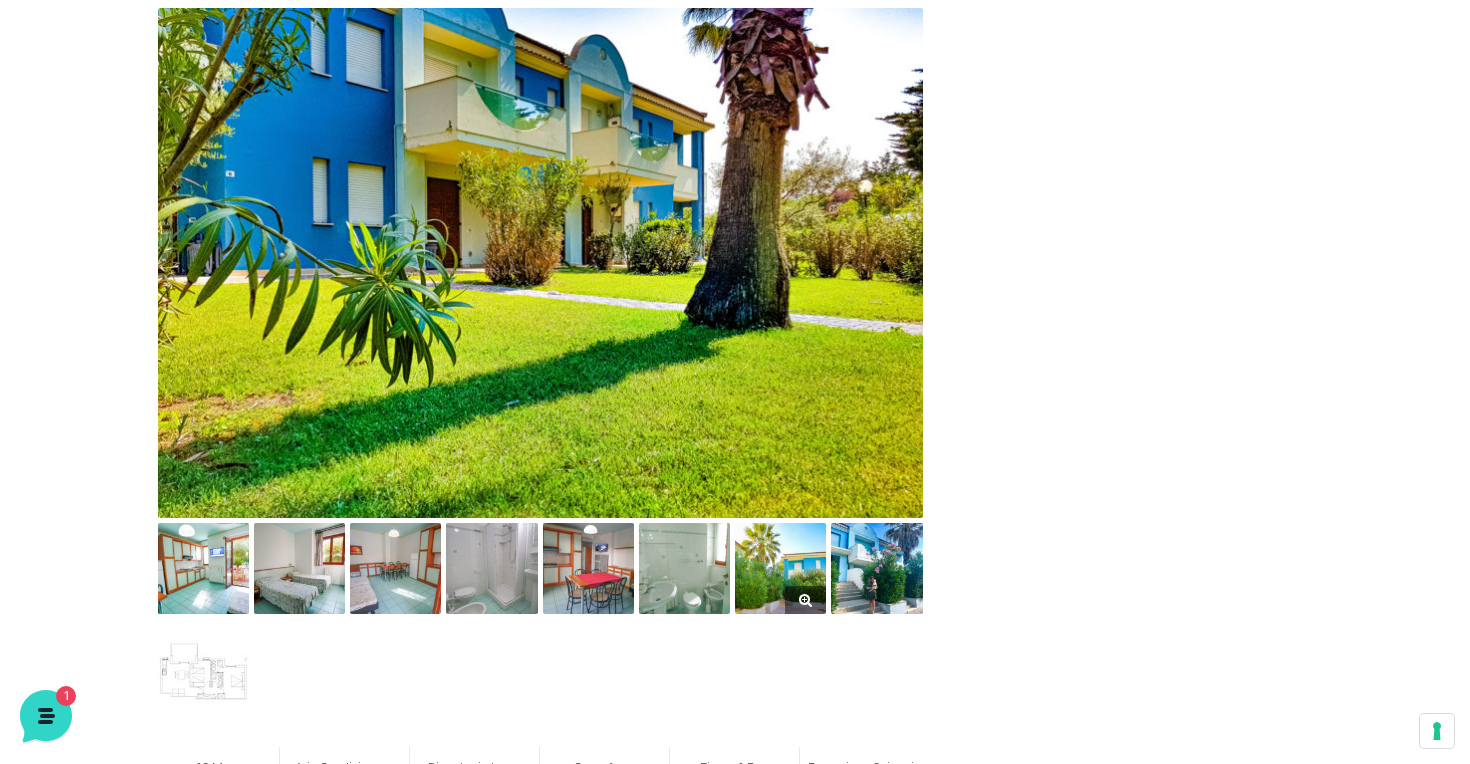 click at bounding box center [780, 568] 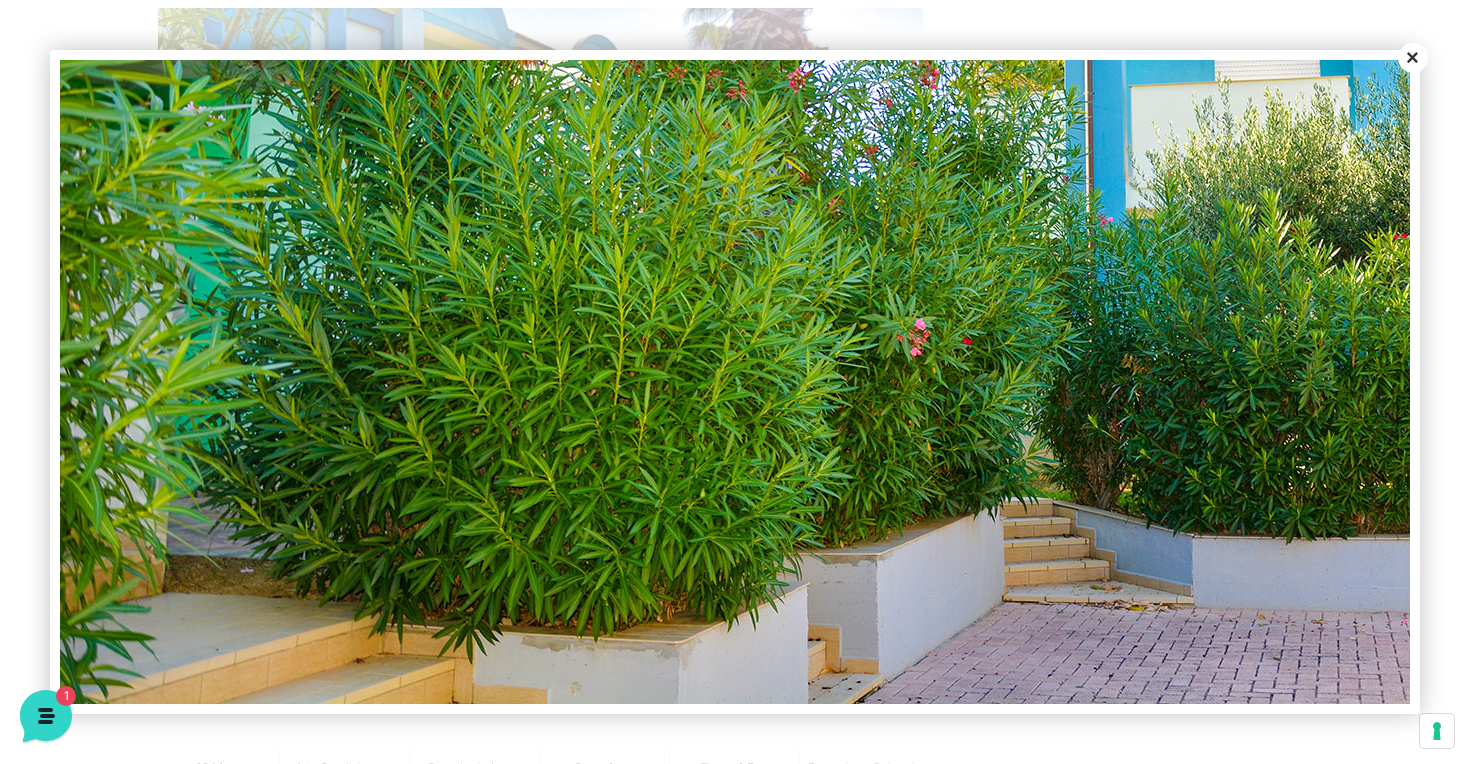 scroll, scrollTop: 636, scrollLeft: 0, axis: vertical 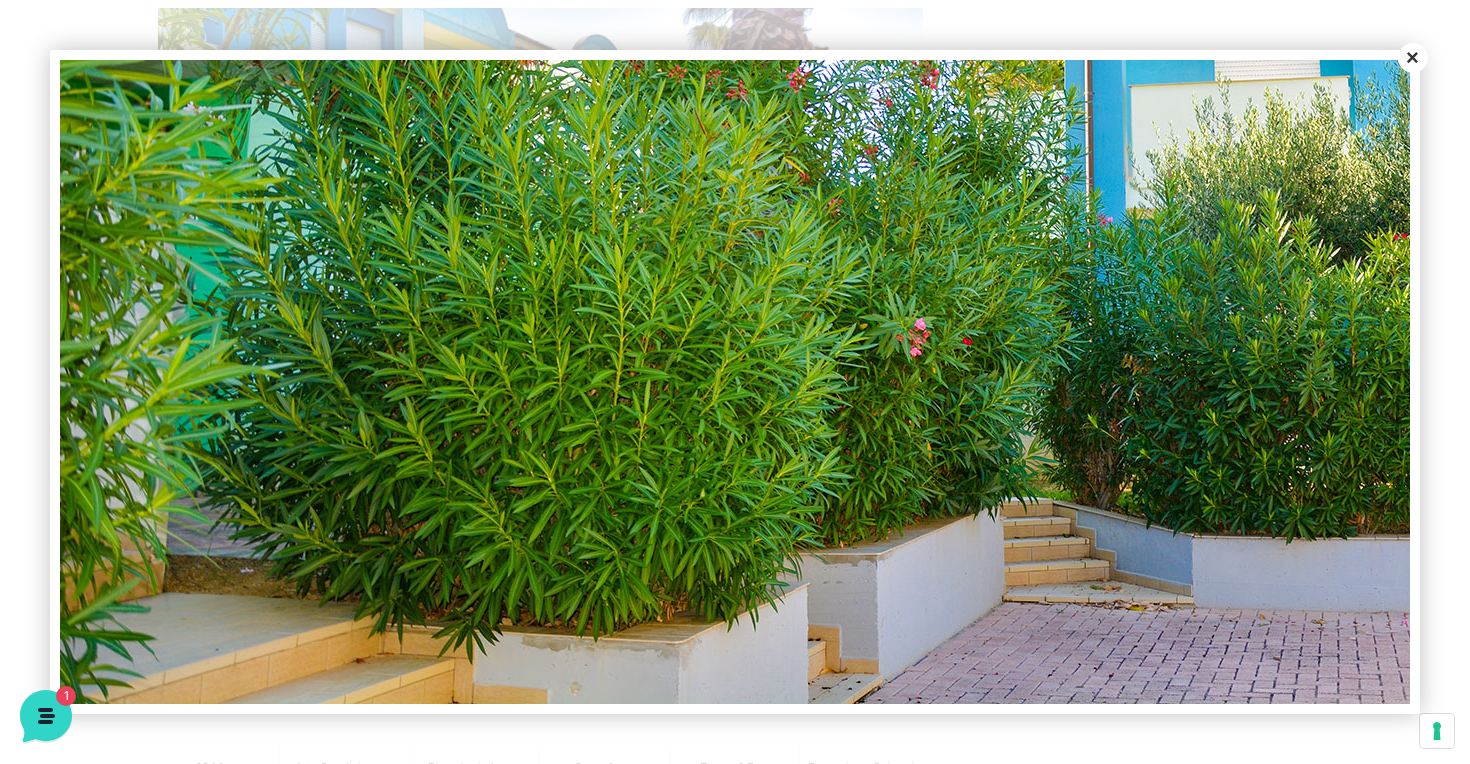 click on "Close" at bounding box center [1413, 58] 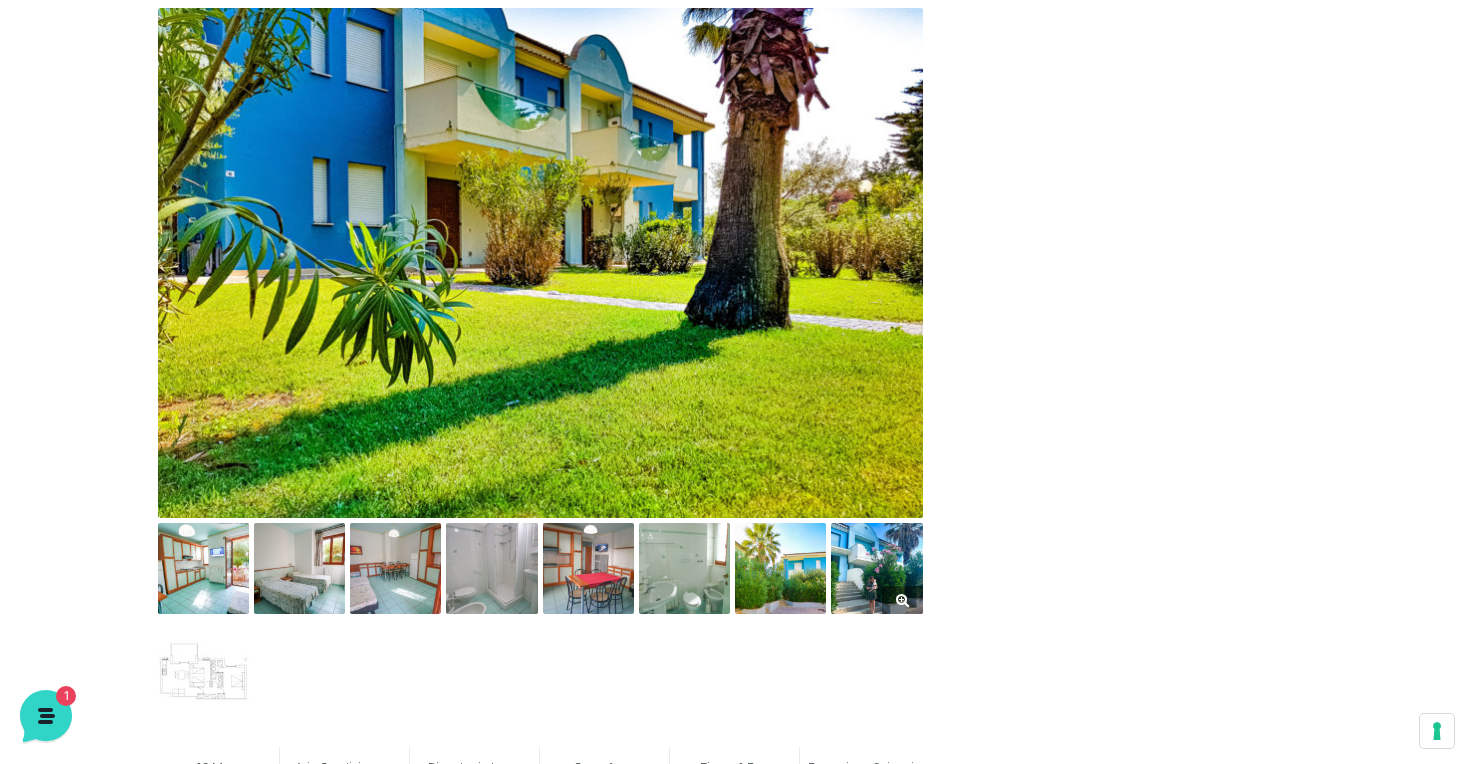 click at bounding box center [876, 568] 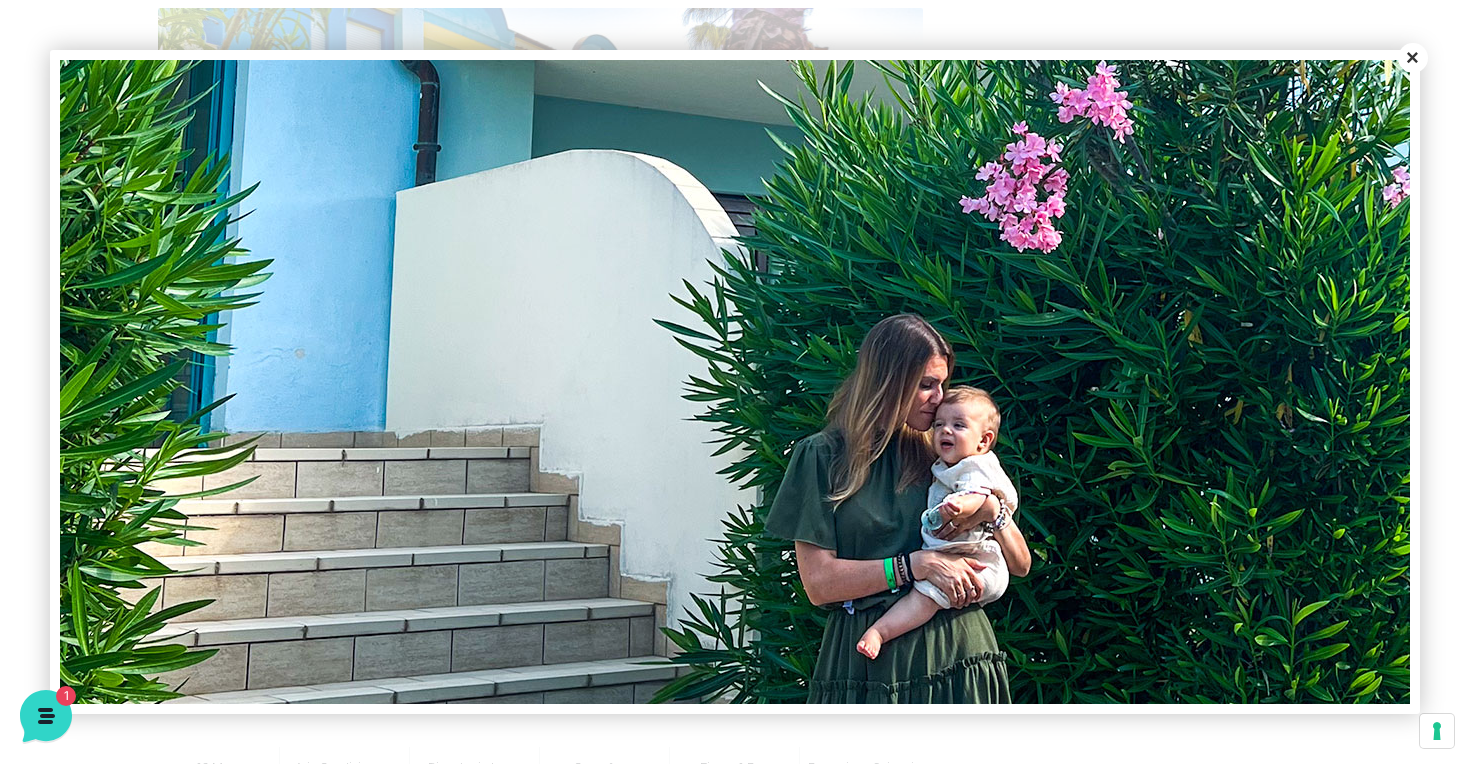 scroll, scrollTop: 858, scrollLeft: 0, axis: vertical 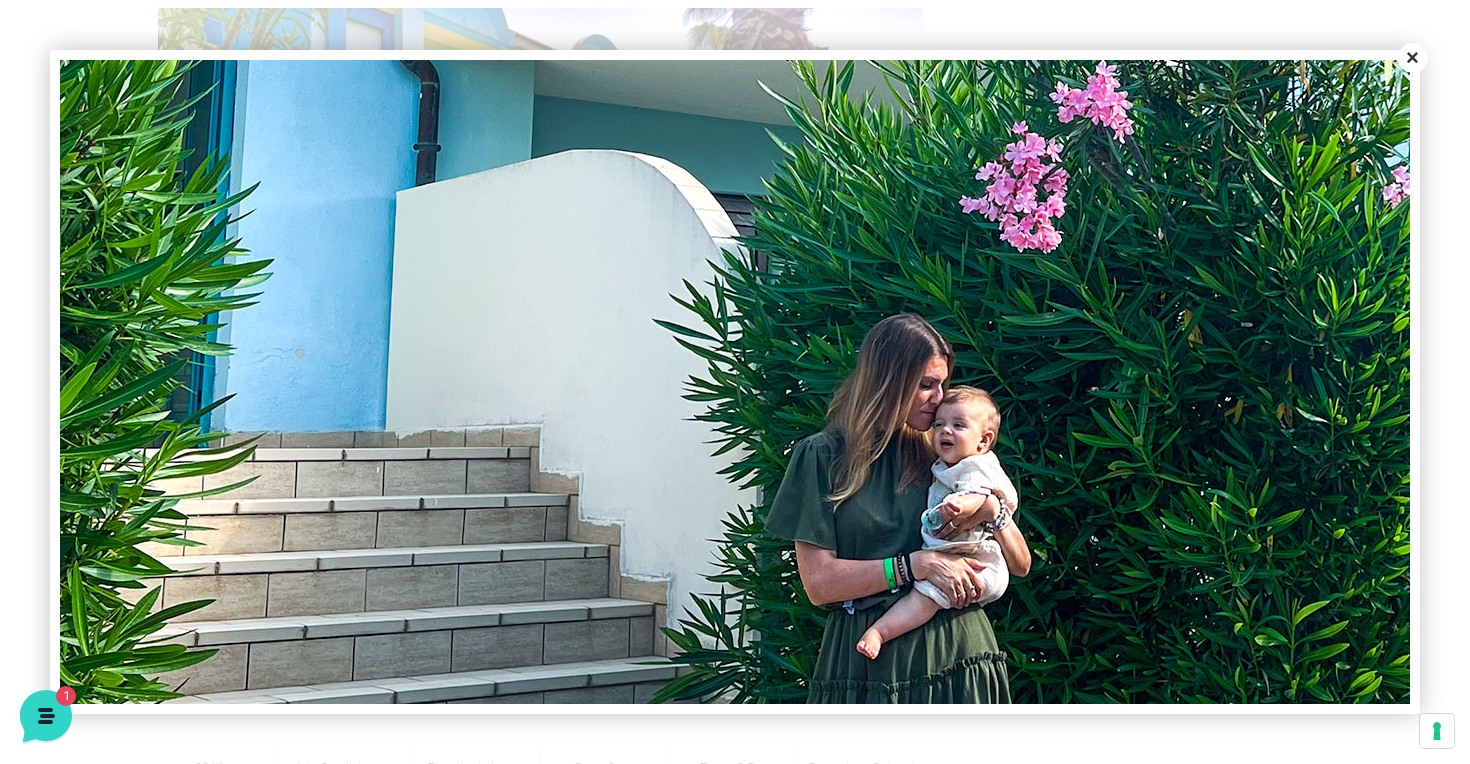 click on "Close" at bounding box center [1413, 58] 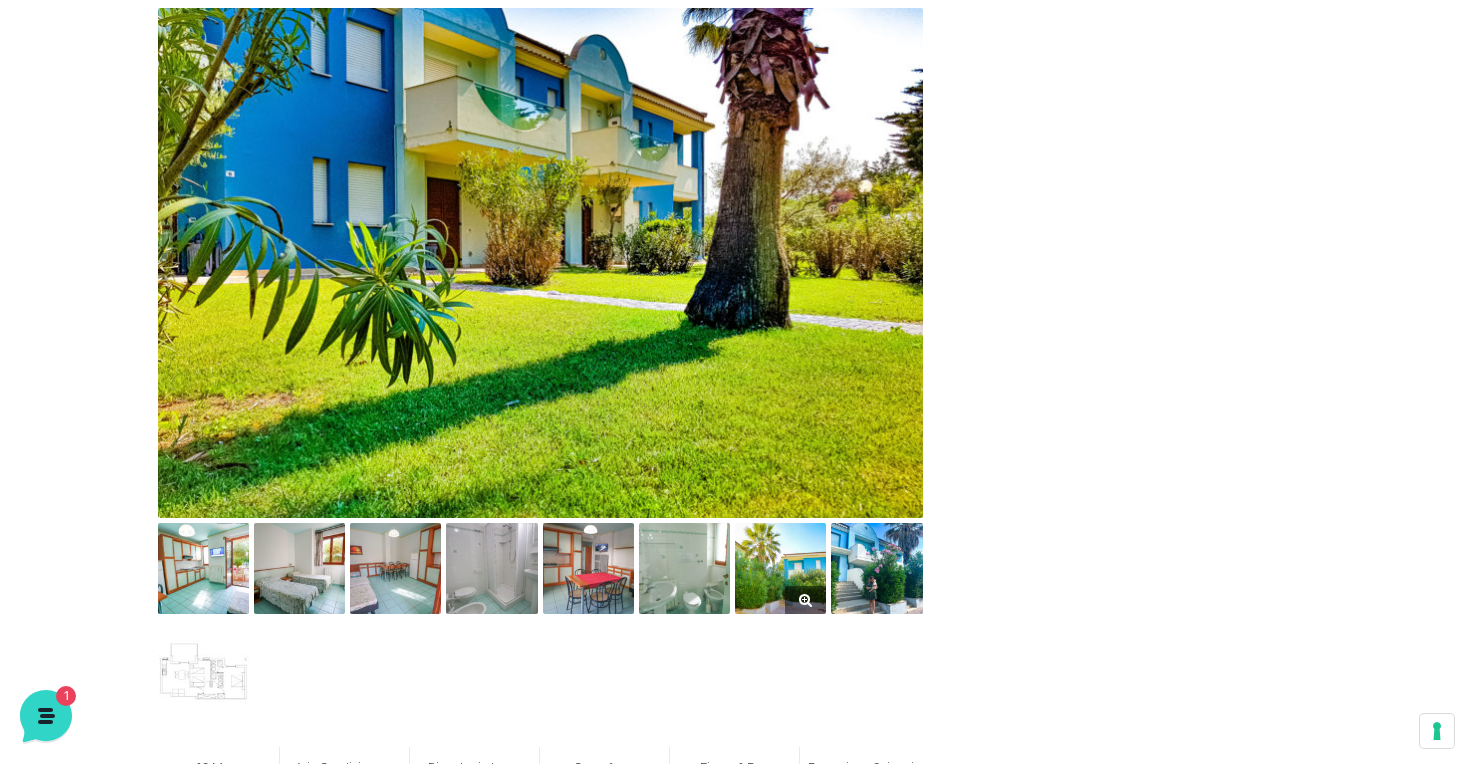 click at bounding box center [780, 568] 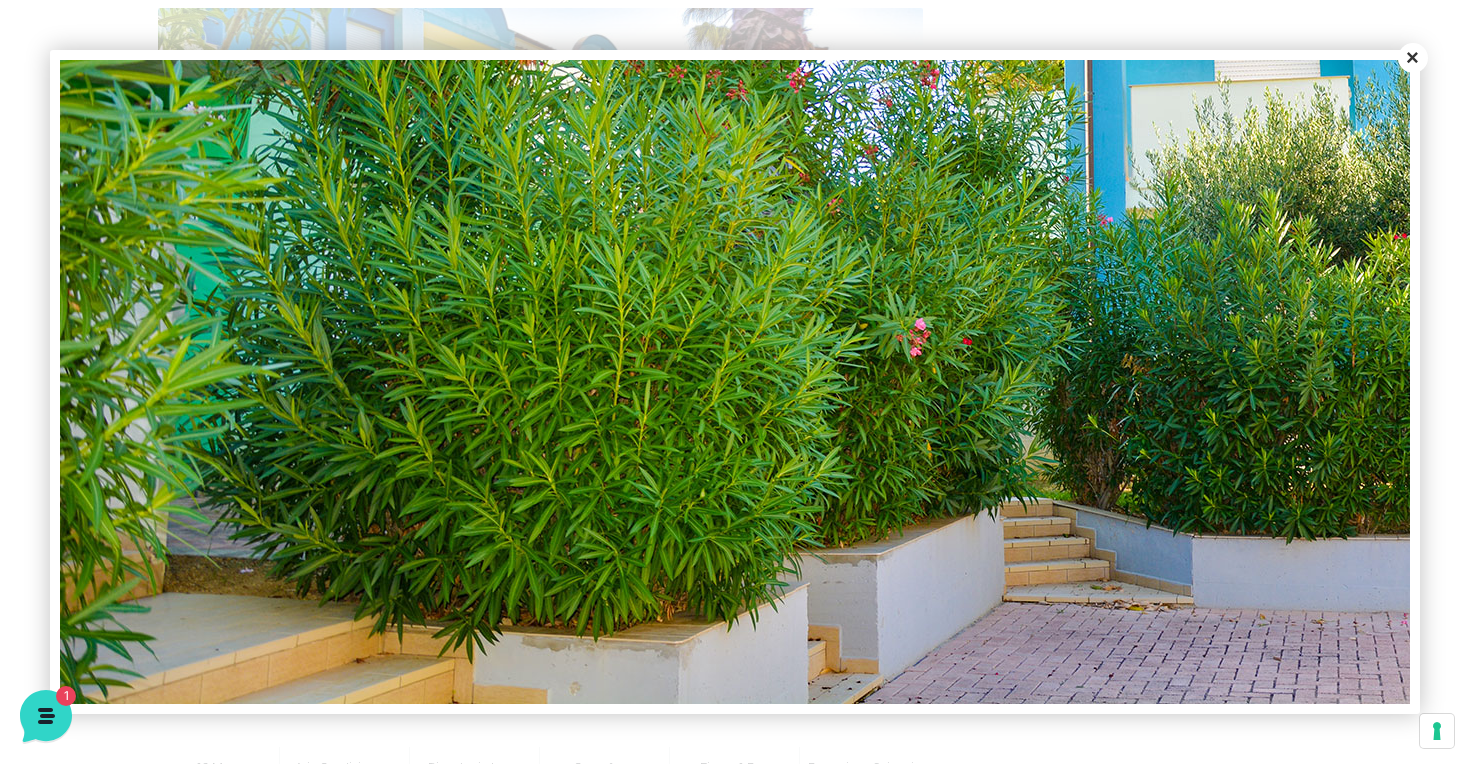 scroll, scrollTop: 636, scrollLeft: 0, axis: vertical 